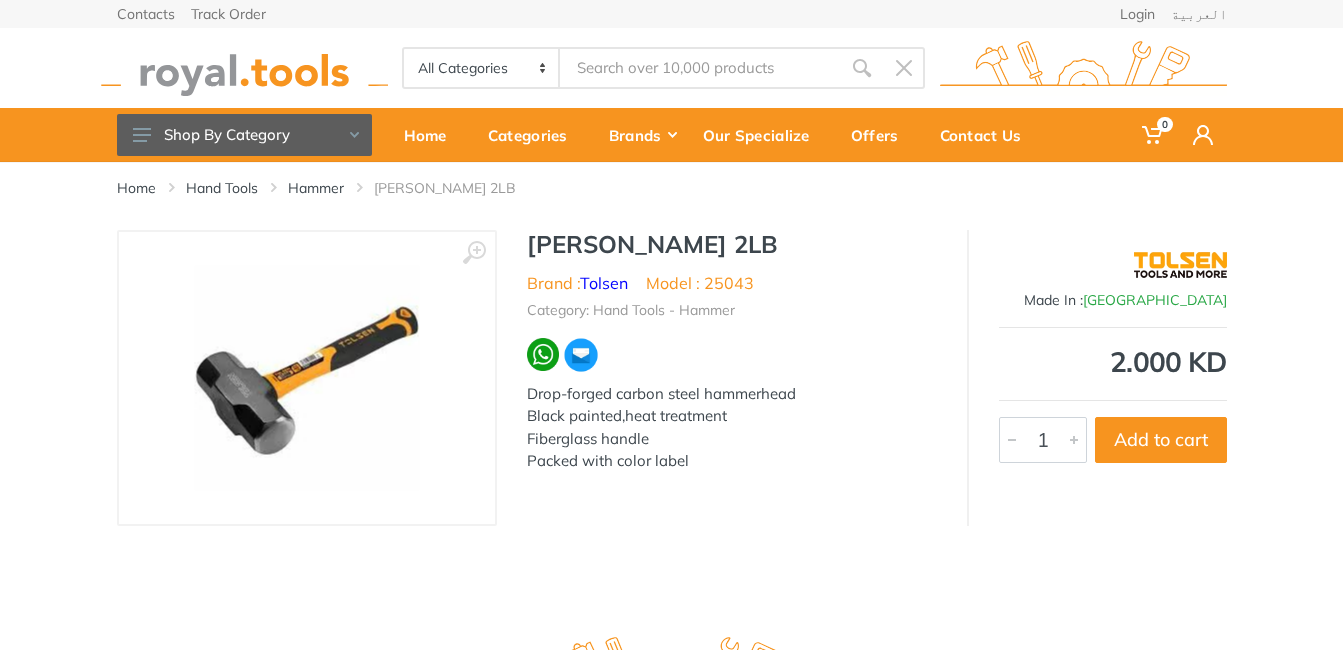 scroll, scrollTop: 0, scrollLeft: 0, axis: both 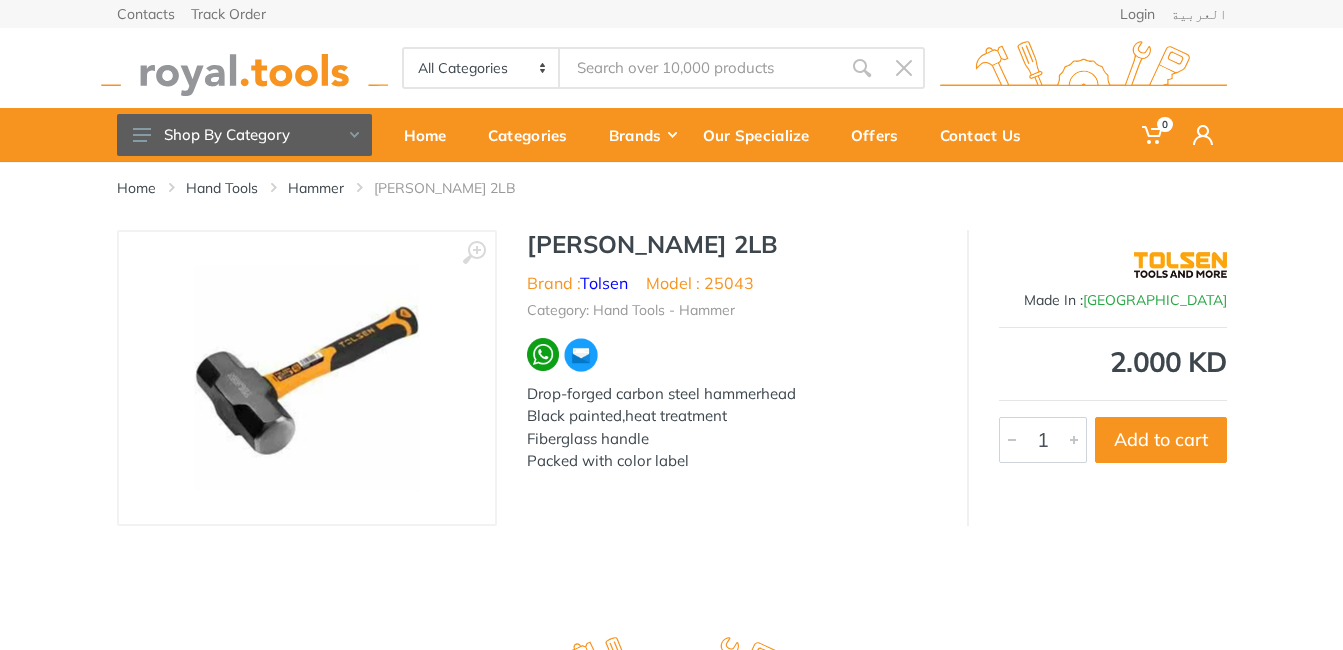 click at bounding box center [306, 378] 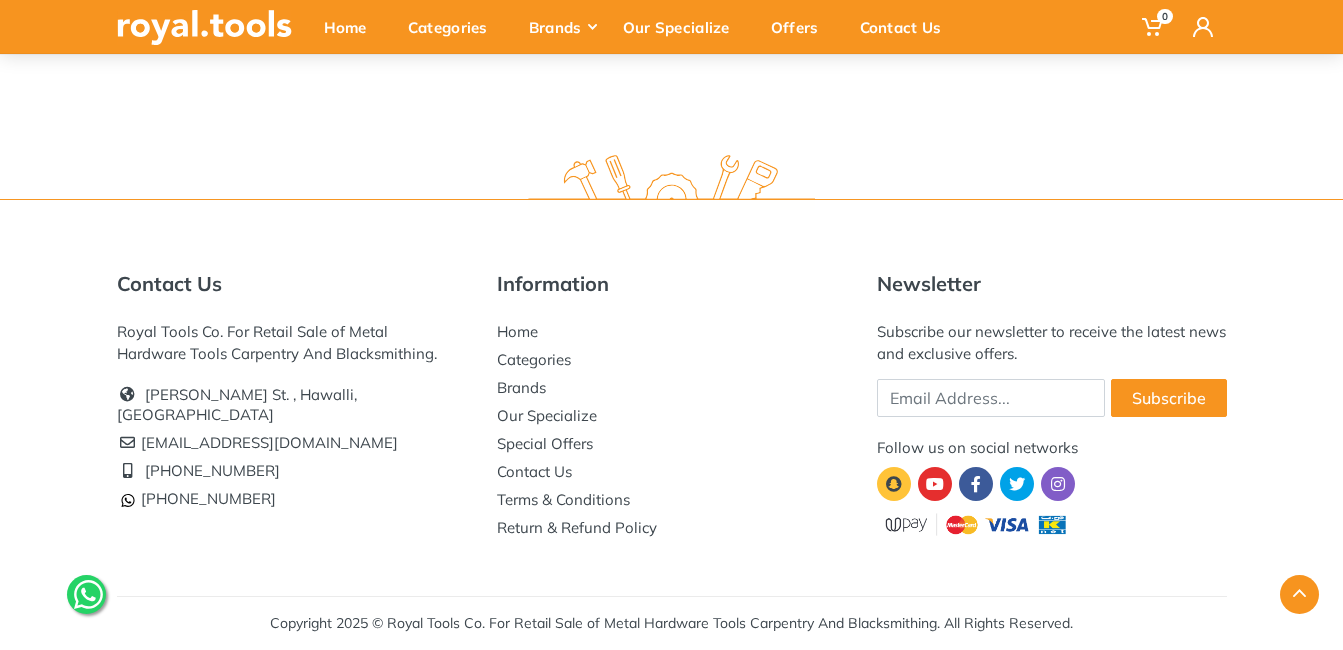 scroll, scrollTop: 0, scrollLeft: 0, axis: both 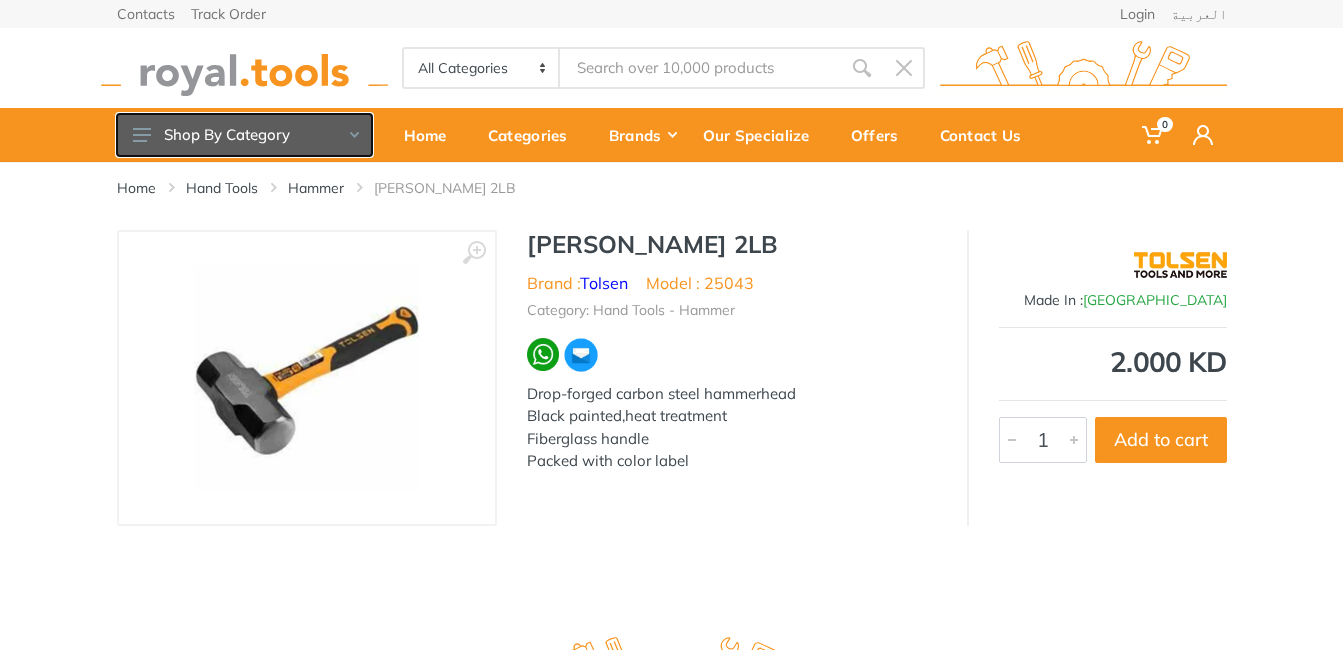 click on "Shop By Category" at bounding box center (244, 135) 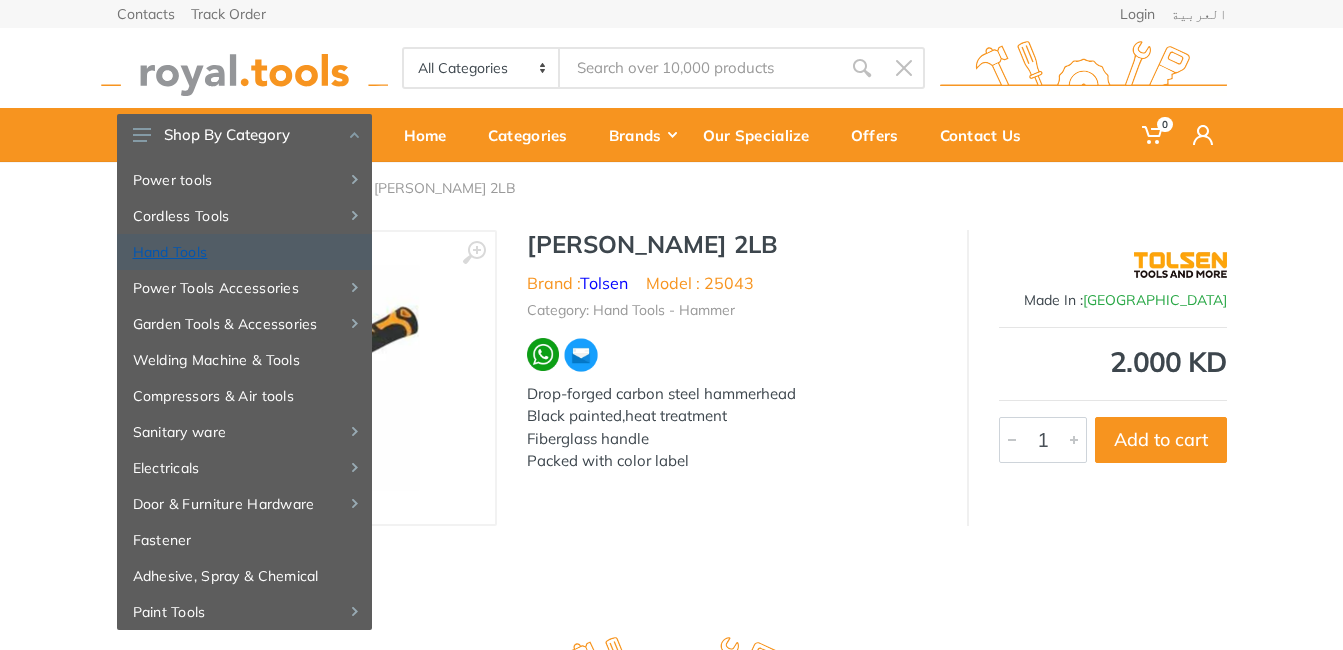 click on "Hand Tools" at bounding box center [244, 252] 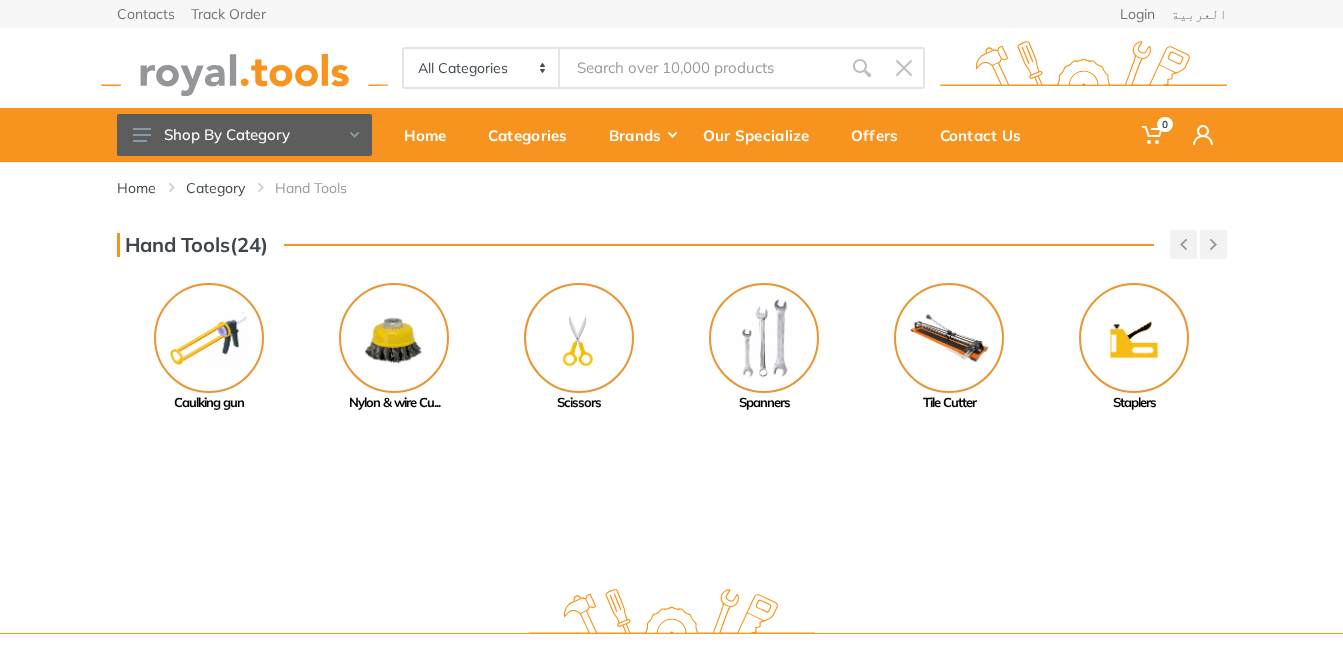 scroll, scrollTop: 0, scrollLeft: 0, axis: both 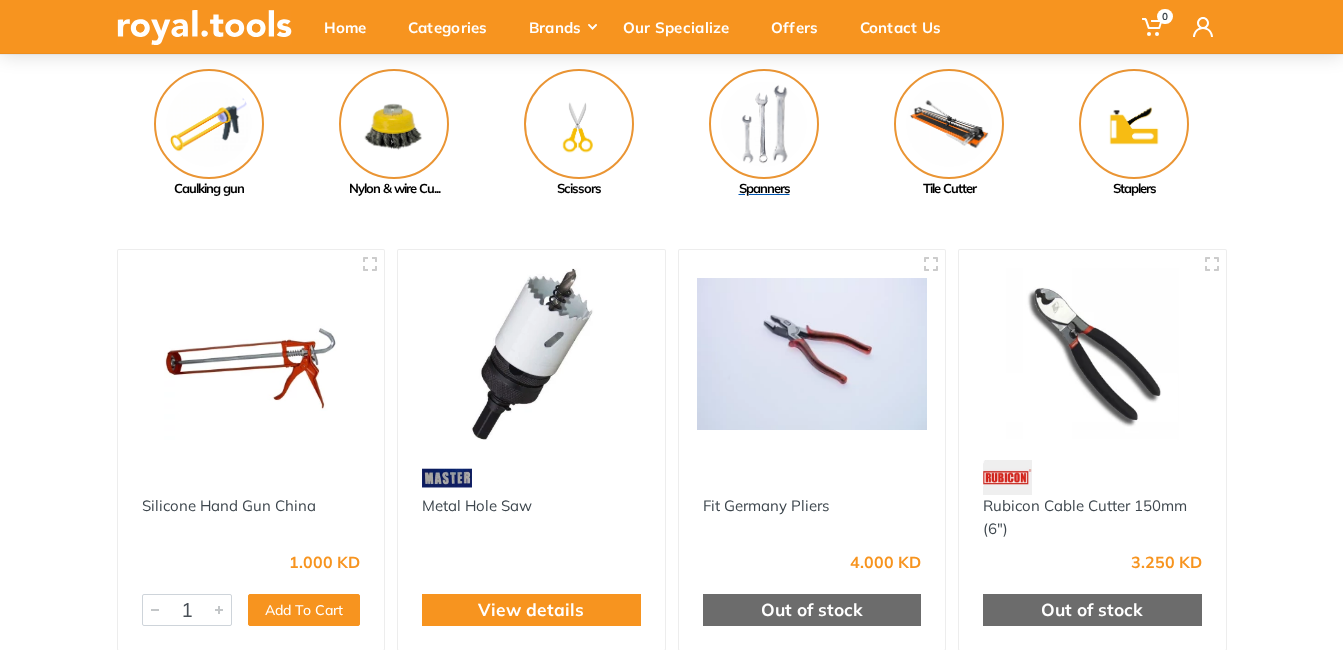 click at bounding box center [764, 124] 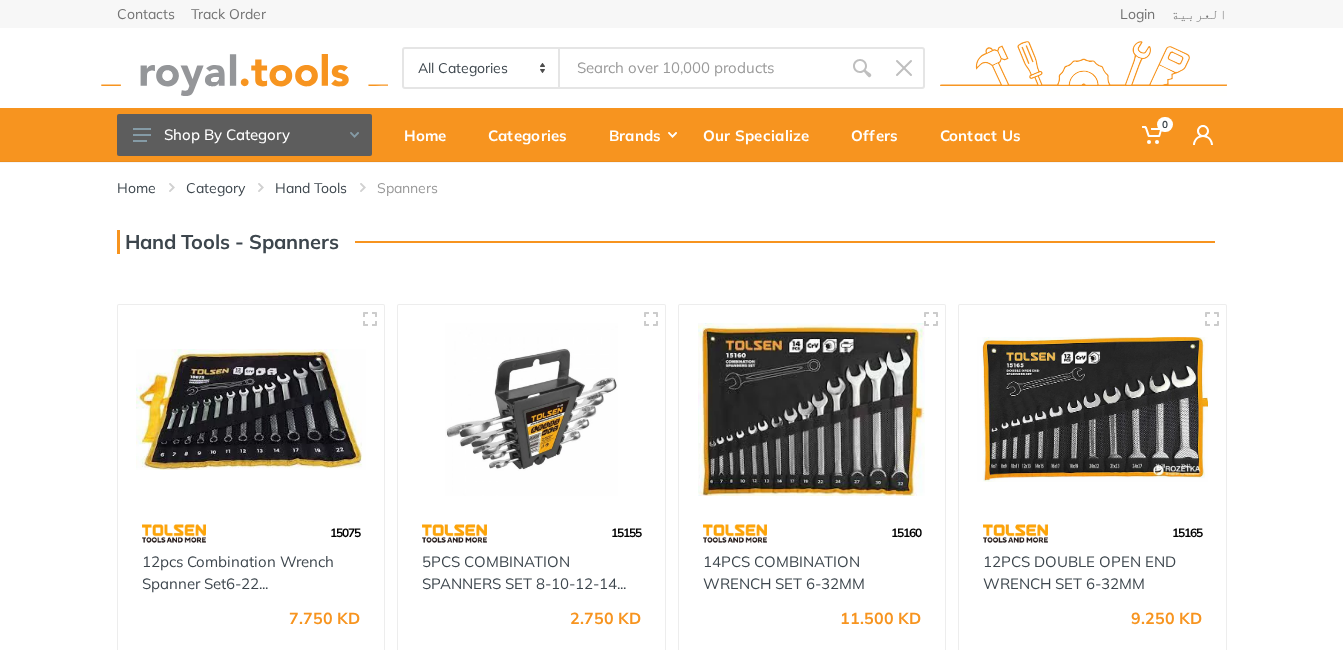 scroll, scrollTop: 0, scrollLeft: 0, axis: both 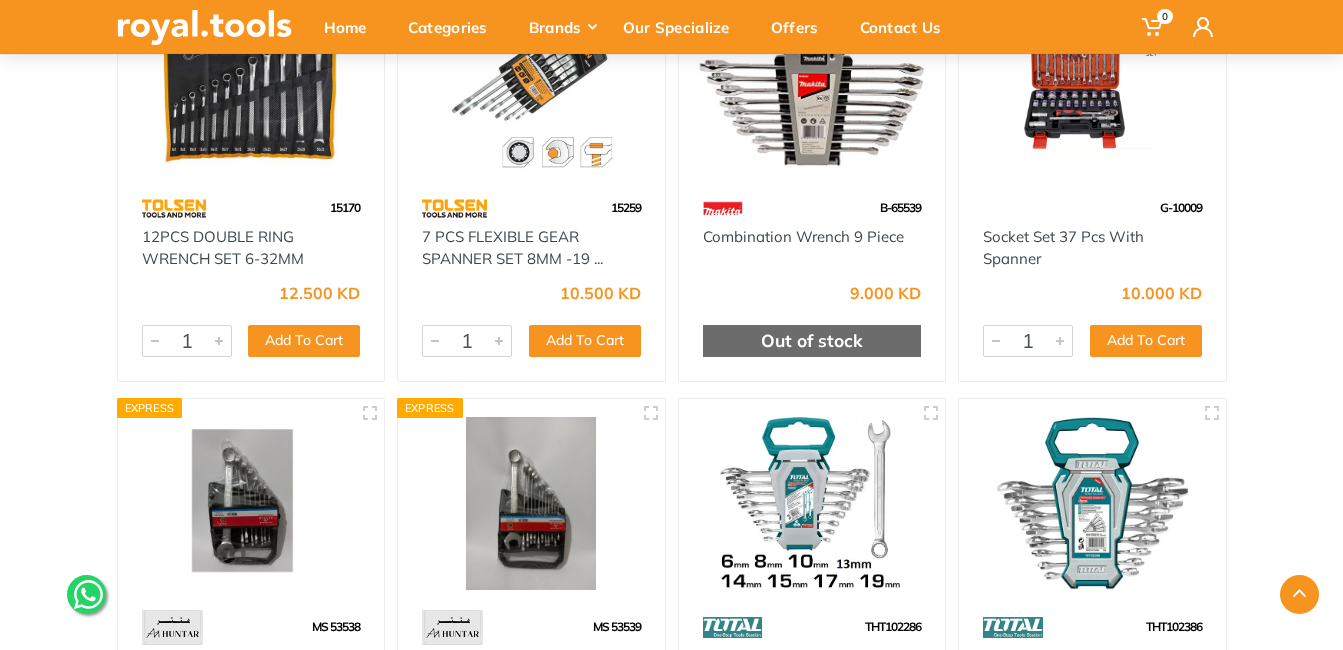 click at bounding box center (531, 504) 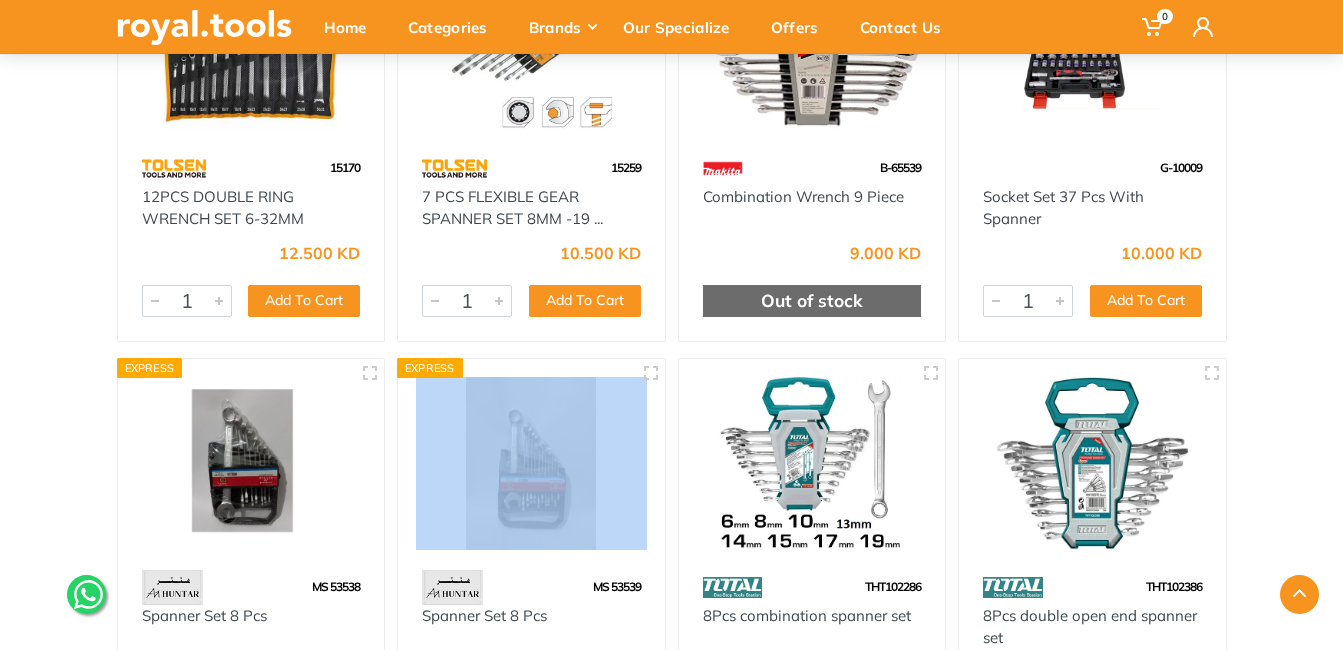 scroll, scrollTop: 817, scrollLeft: 0, axis: vertical 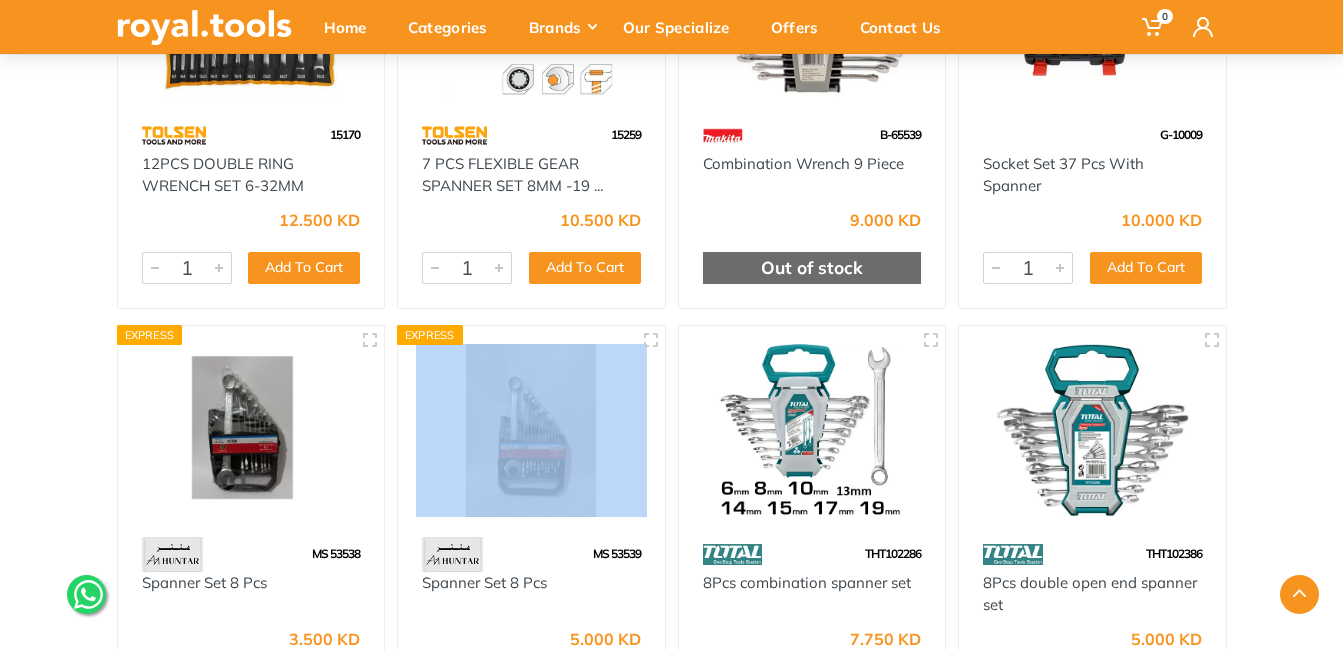 click at bounding box center [531, 430] 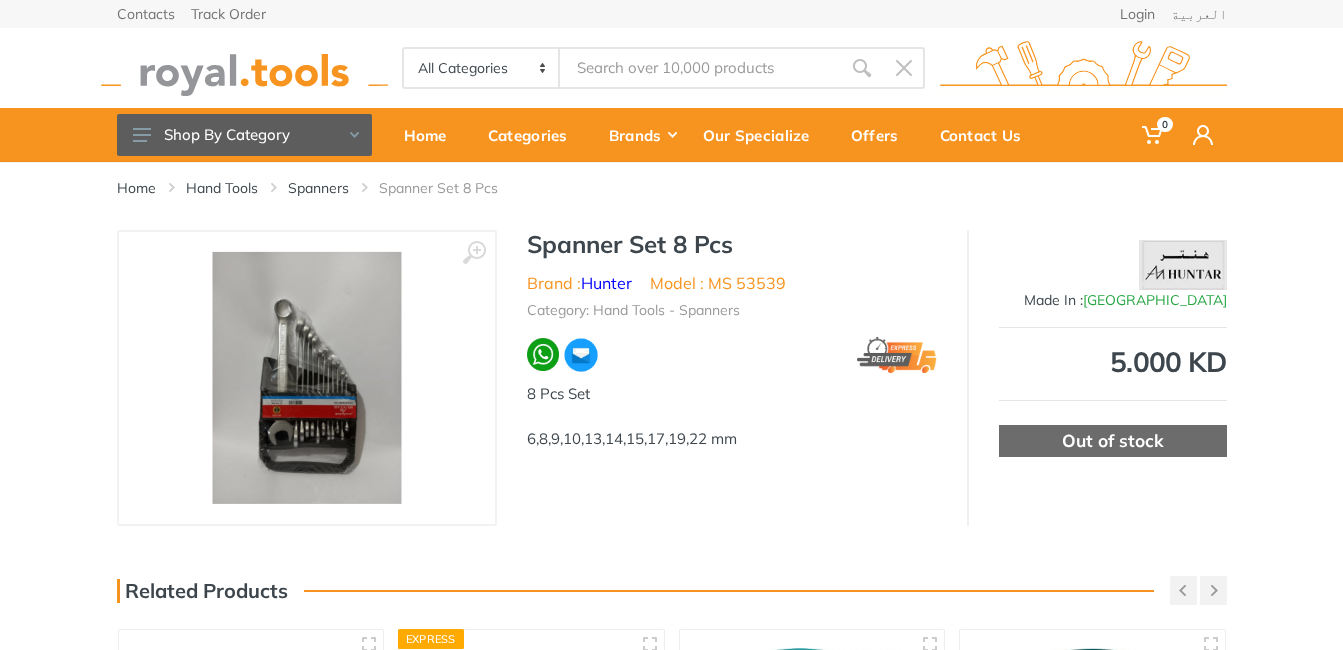scroll, scrollTop: 0, scrollLeft: 0, axis: both 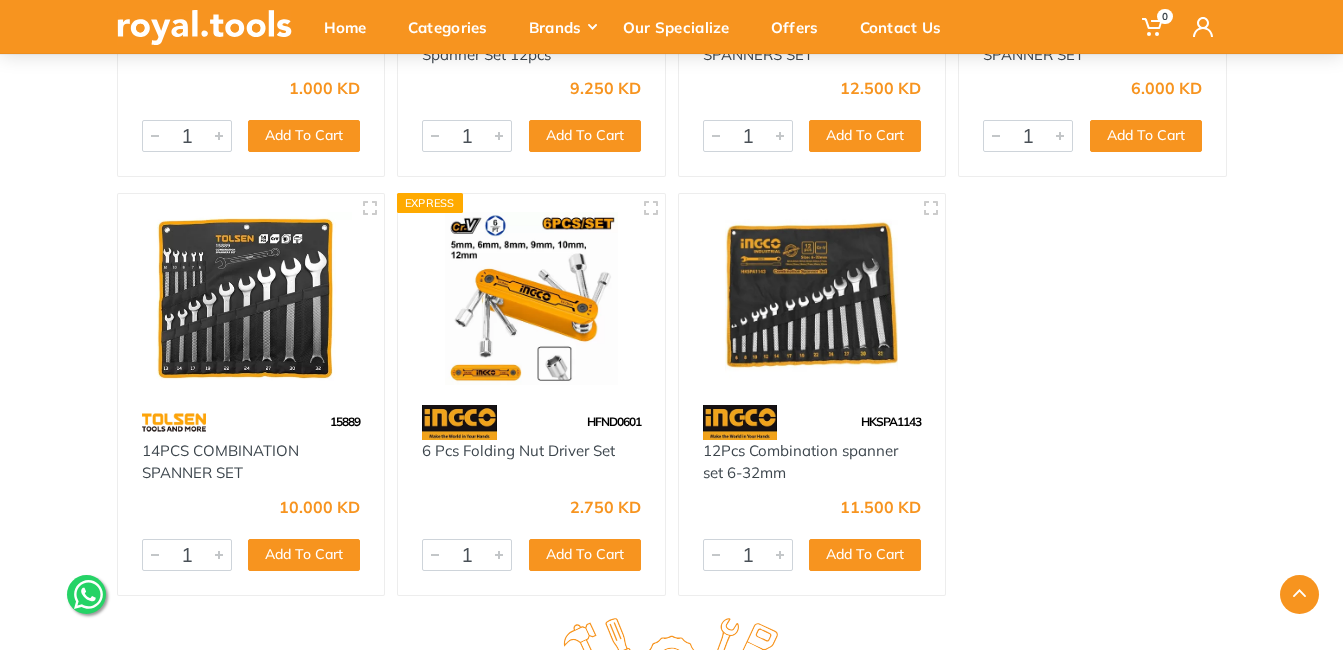 click at bounding box center [812, 298] 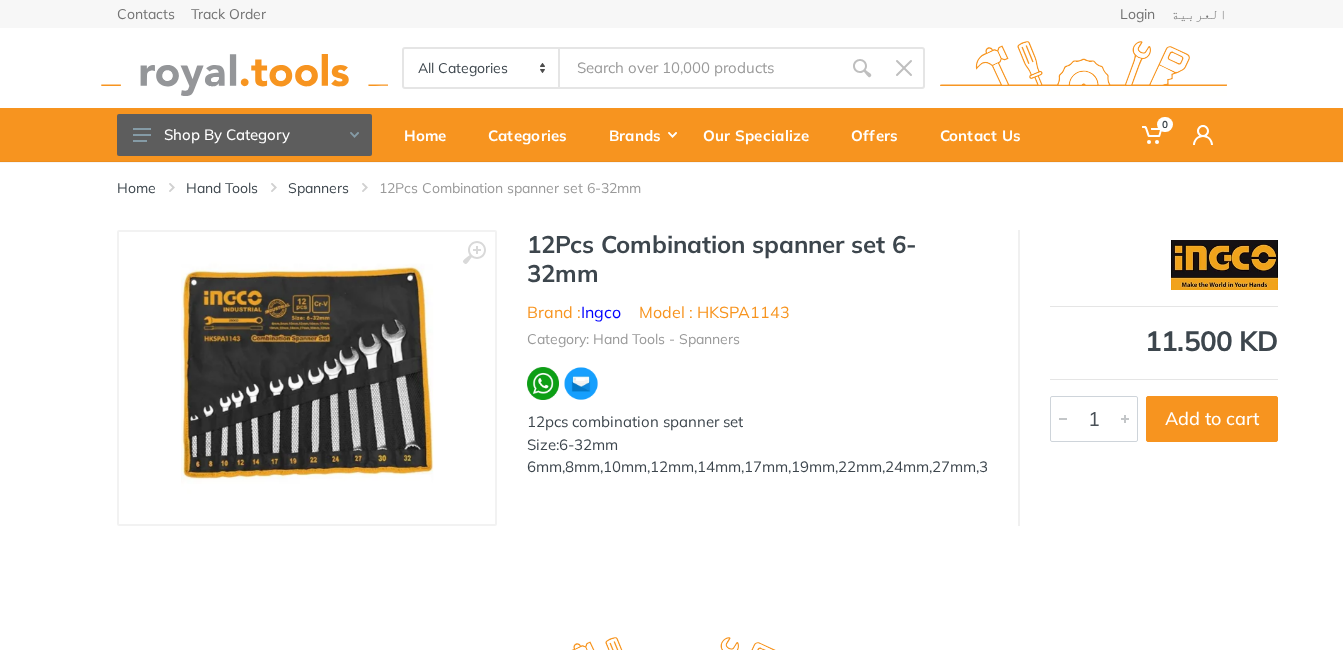 scroll, scrollTop: 0, scrollLeft: 0, axis: both 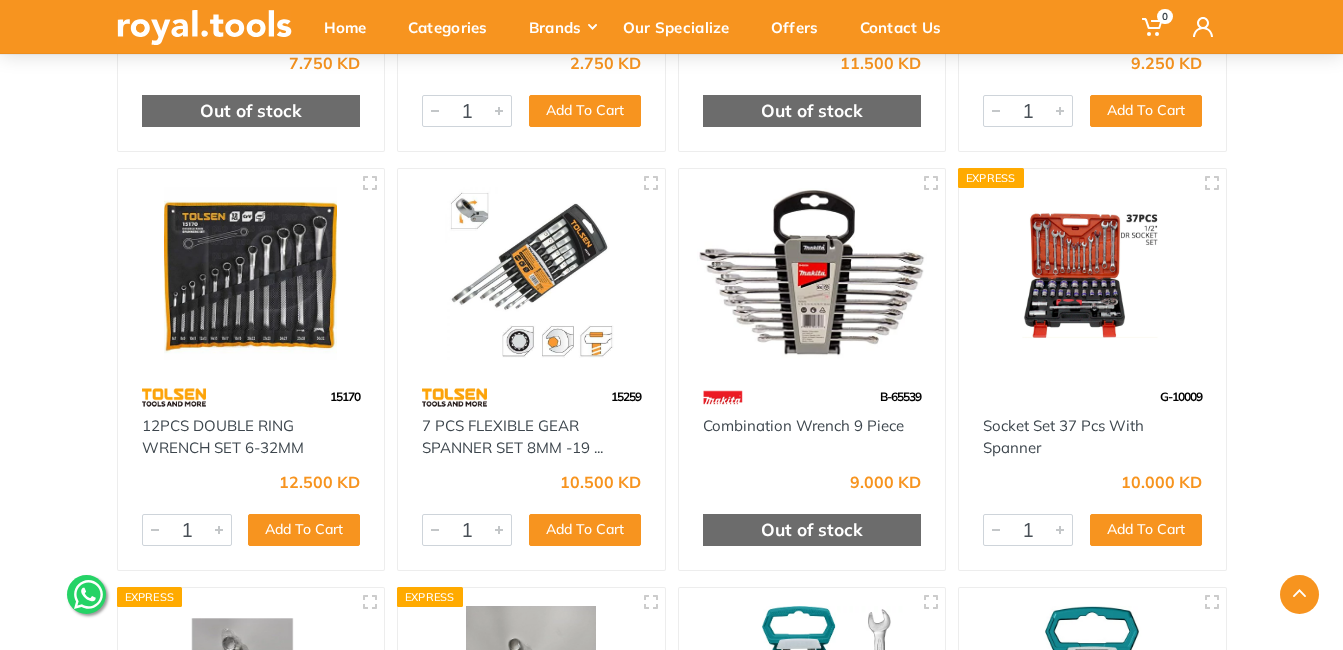 click at bounding box center (1092, 273) 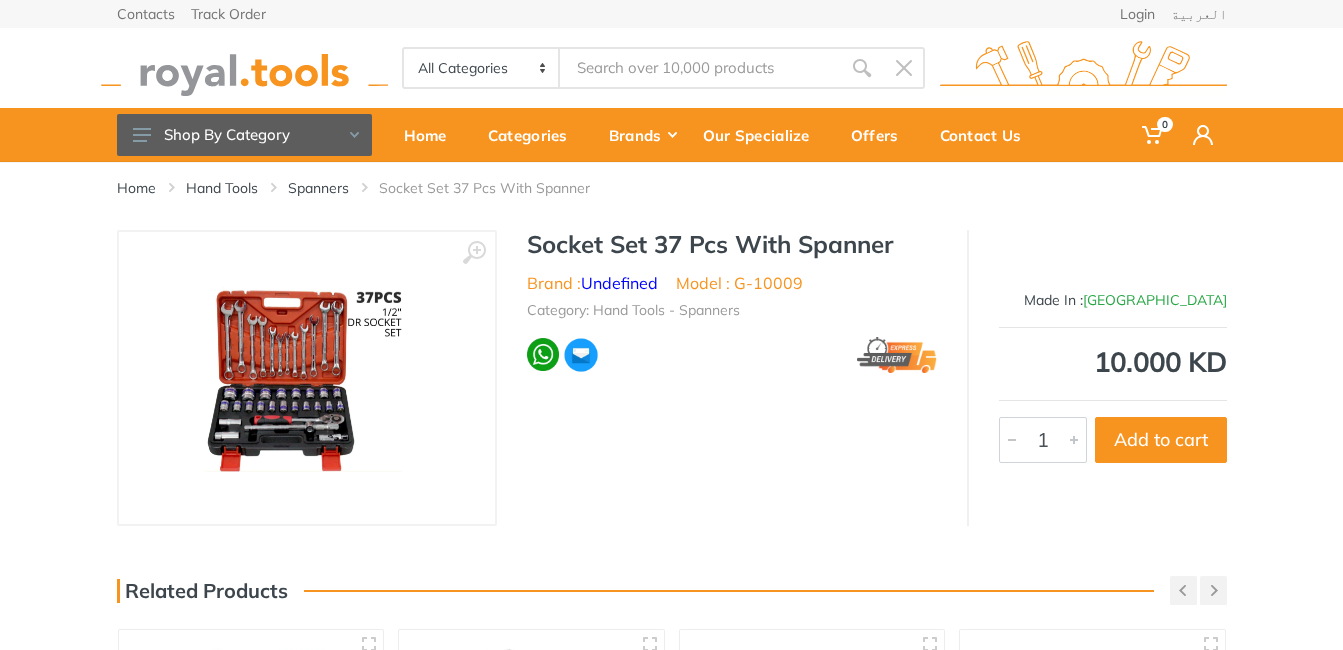 scroll, scrollTop: 0, scrollLeft: 0, axis: both 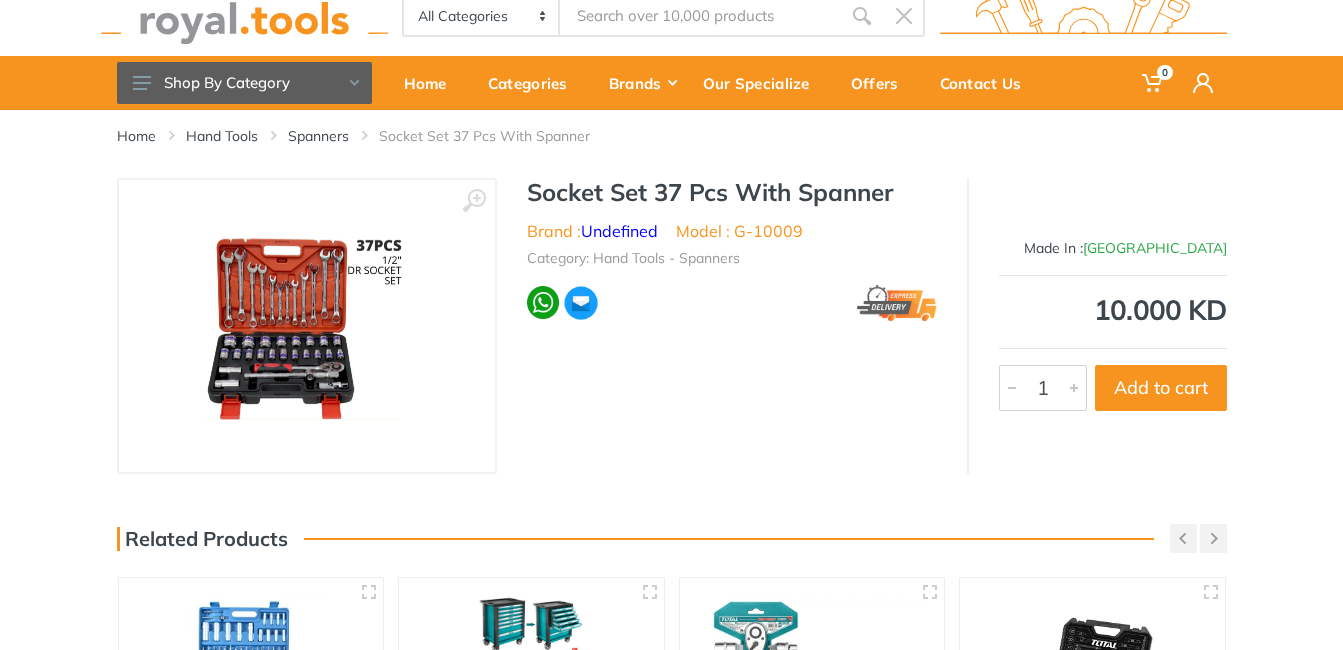 click at bounding box center [307, 326] 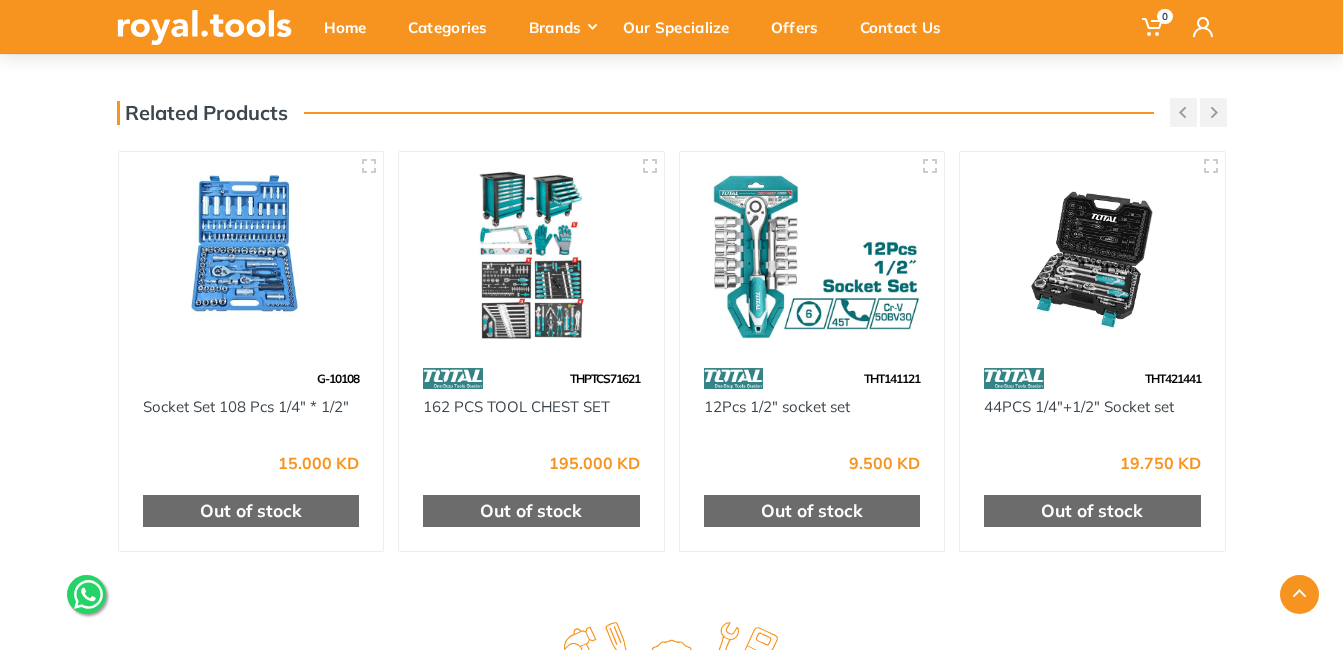 scroll, scrollTop: 477, scrollLeft: 0, axis: vertical 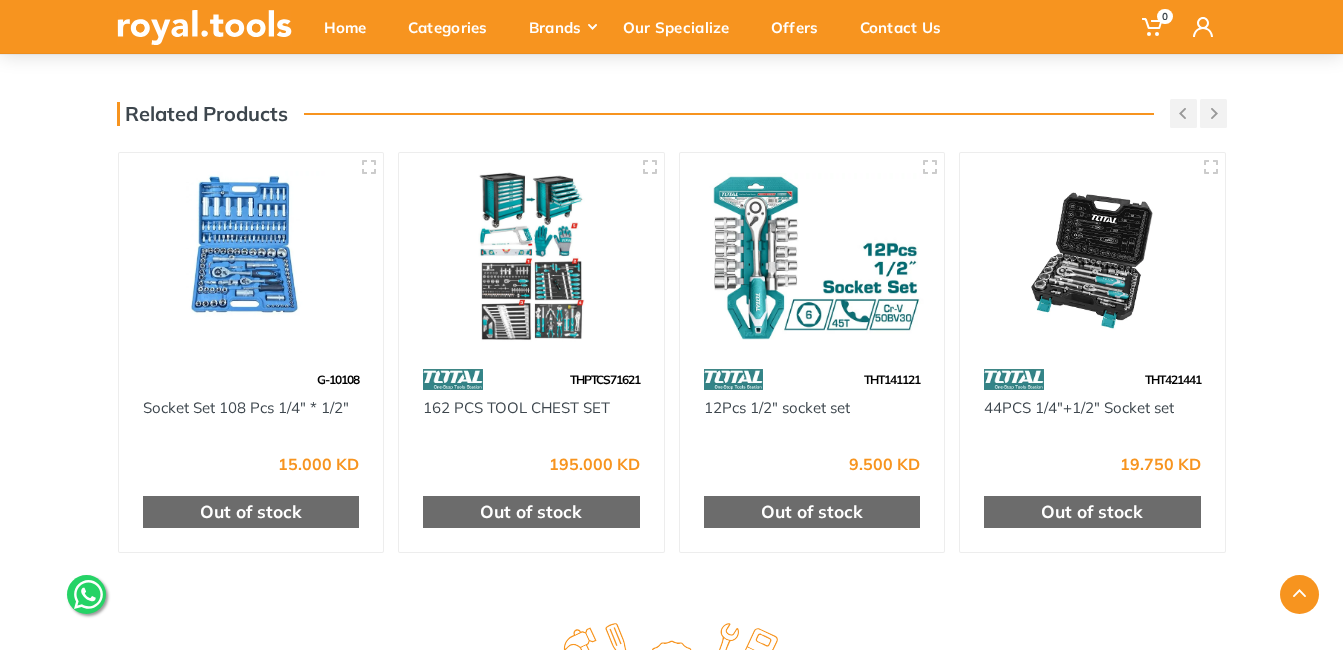 click at bounding box center (1092, 256) 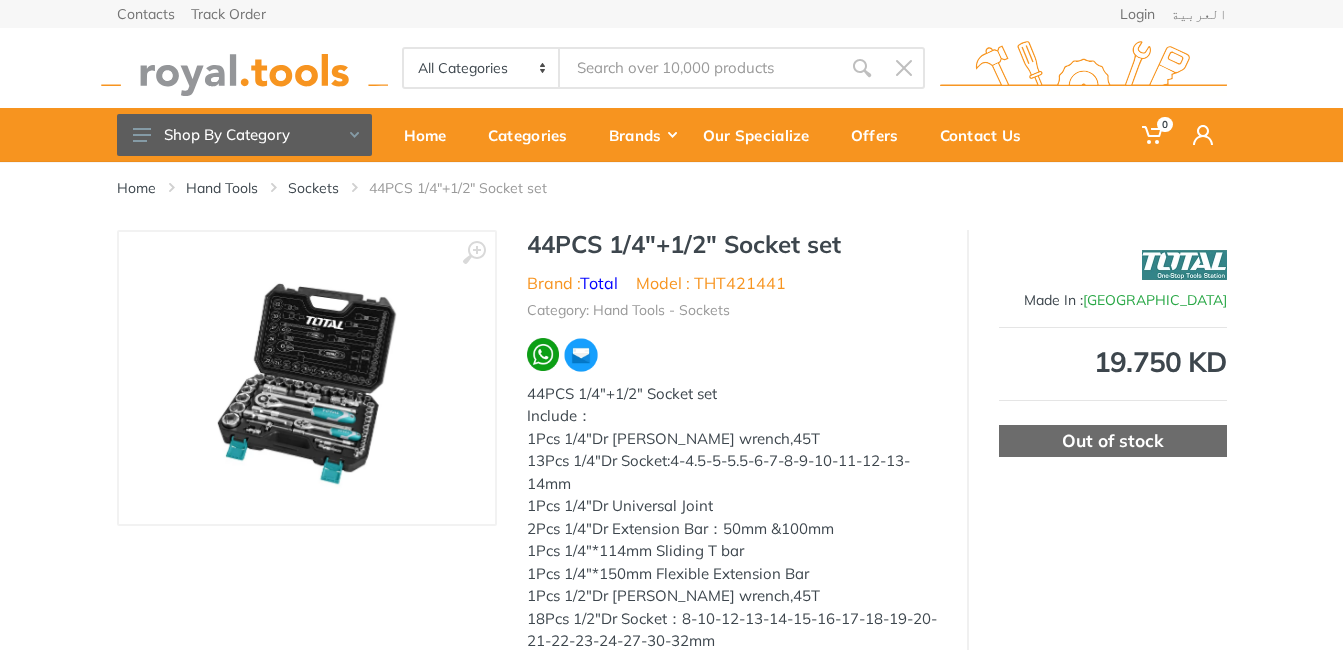 scroll, scrollTop: 0, scrollLeft: 0, axis: both 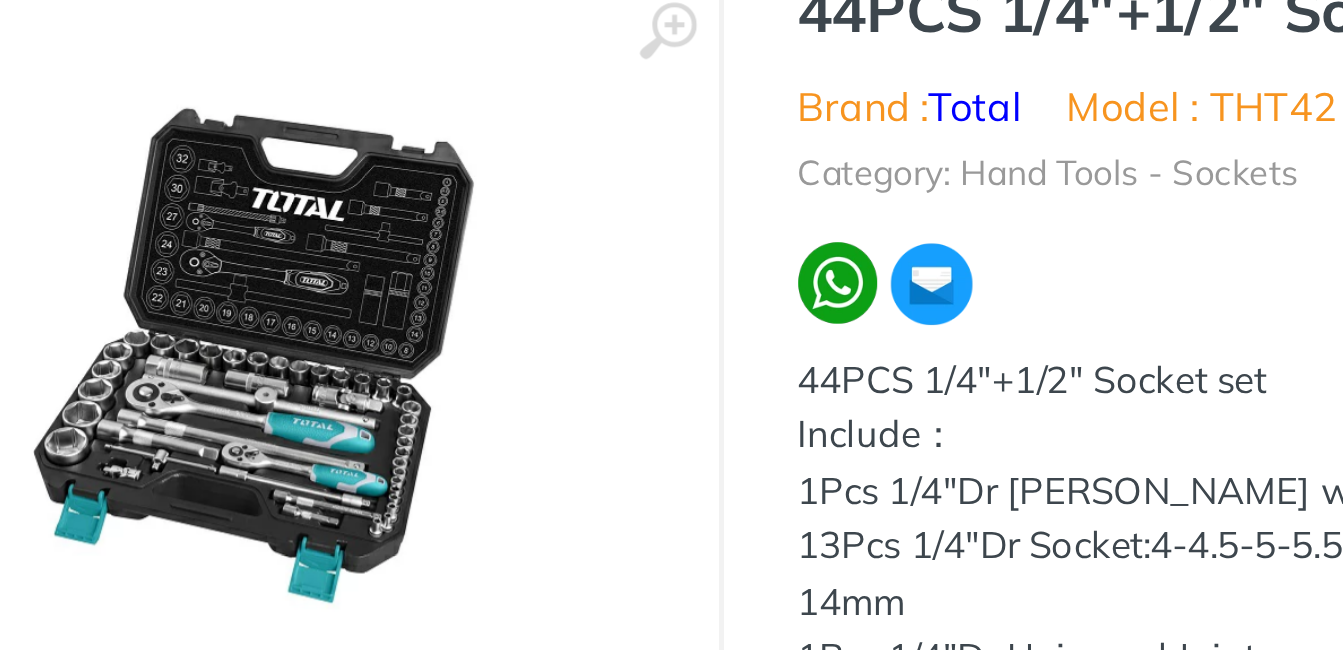 click at bounding box center (306, 374) 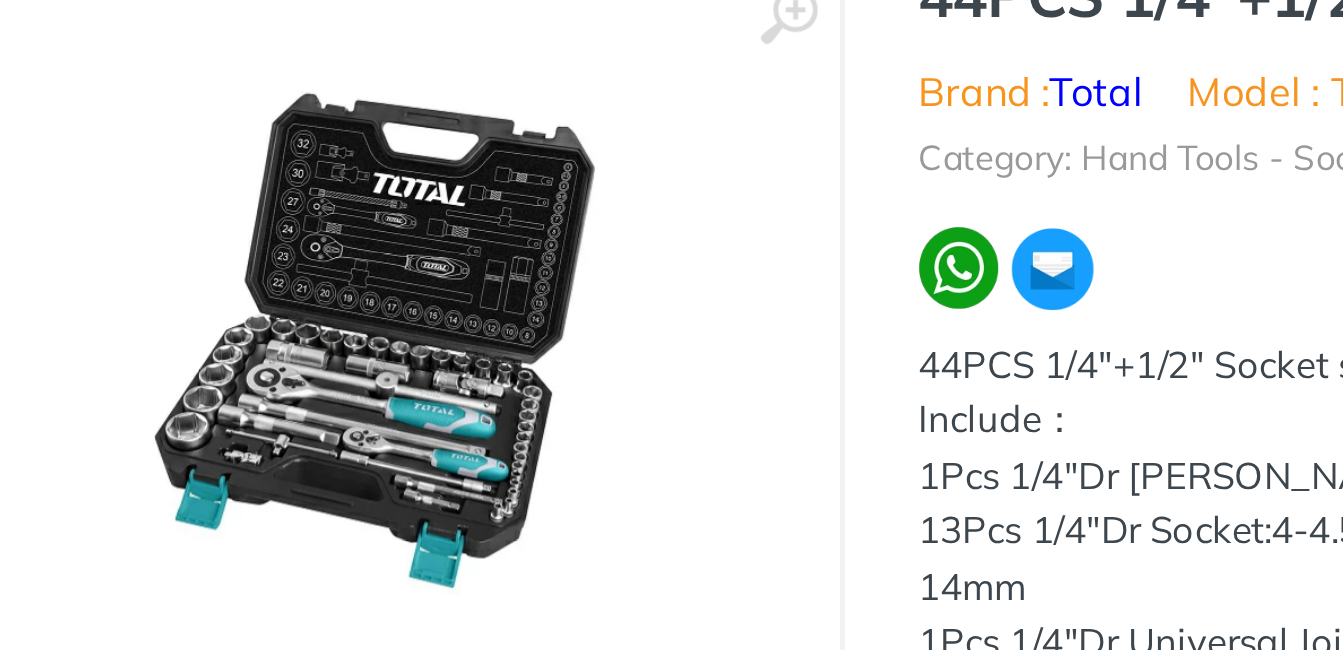 click at bounding box center (306, 374) 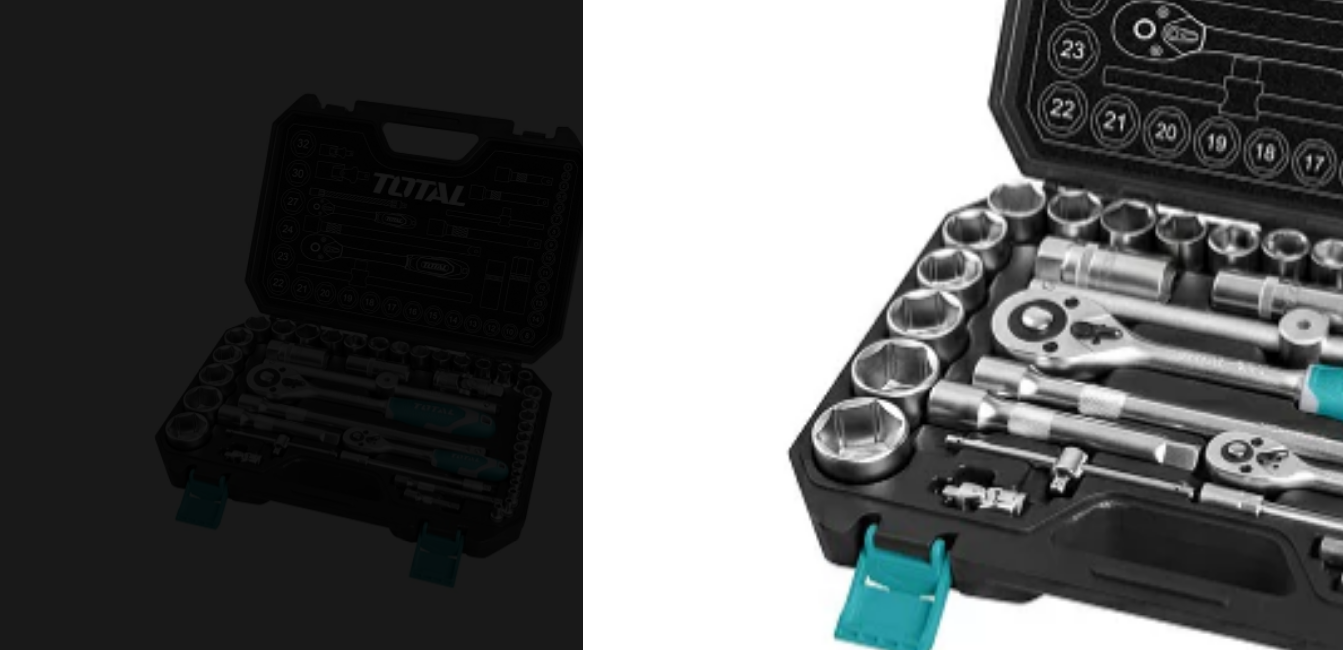 click at bounding box center (671, 325) 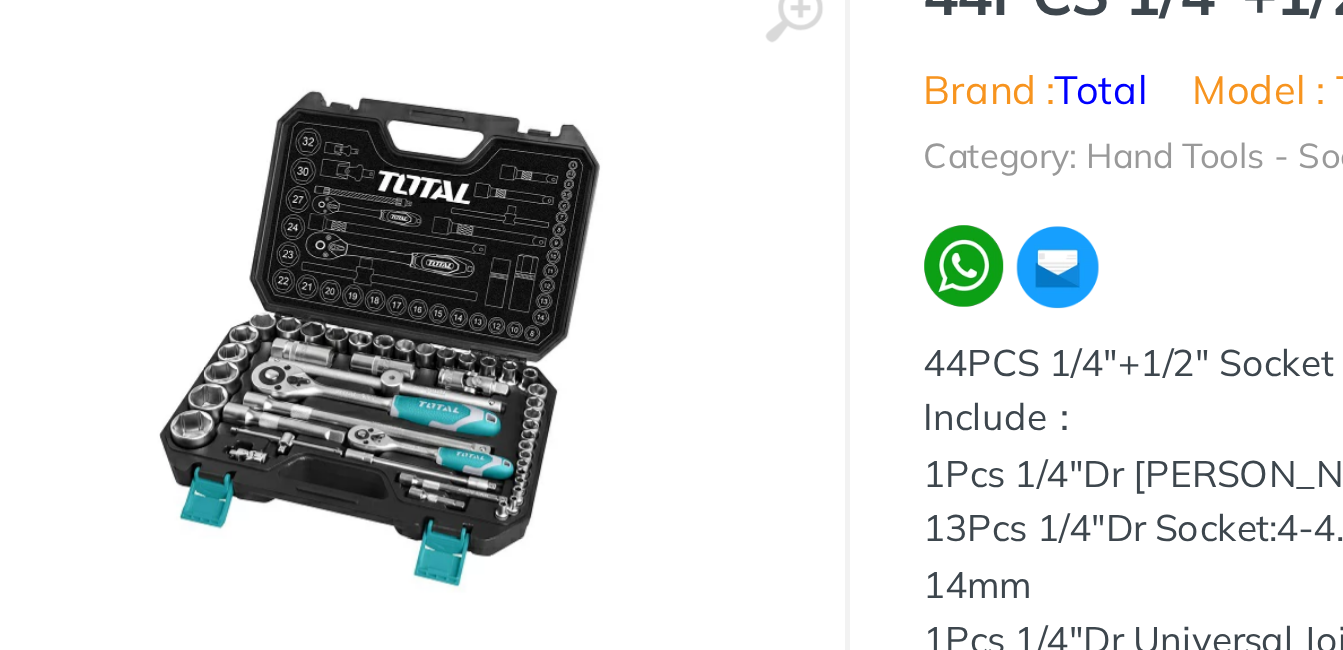 click on "13Pcs 1/4"Dr Socket:4-4.5-5-5.5-6-7-8-9-10-11-12-13-14mm" at bounding box center (732, 468) 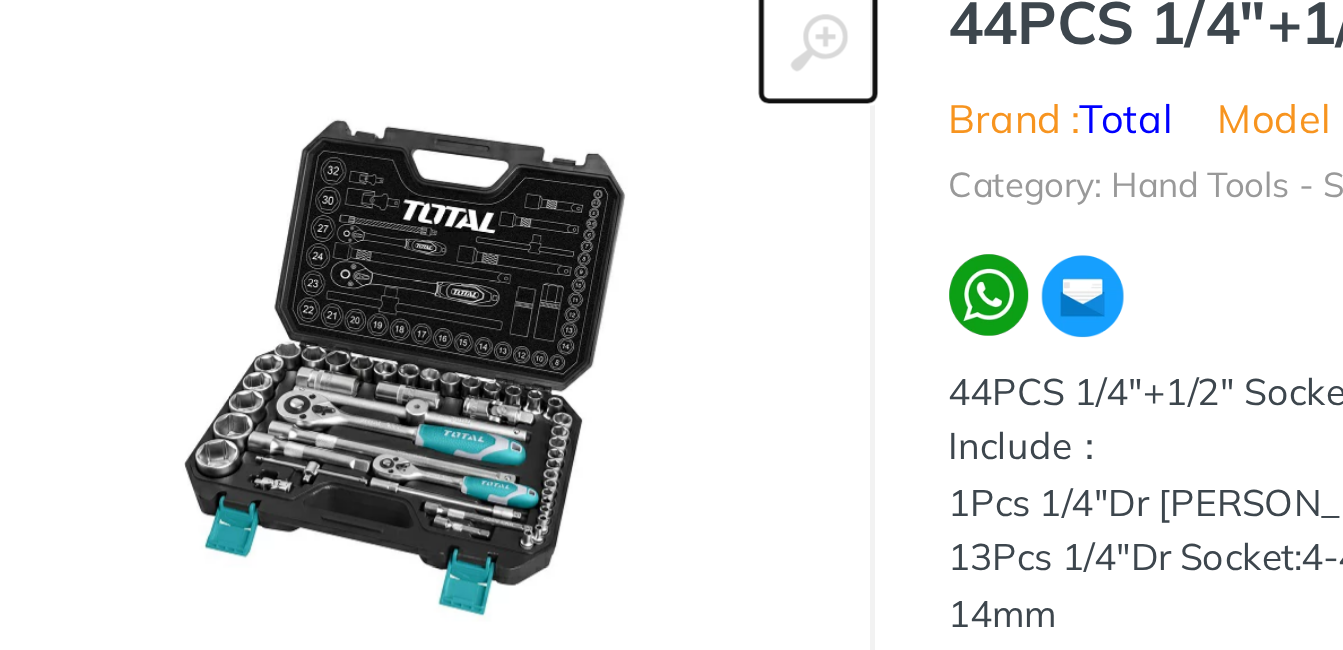 click 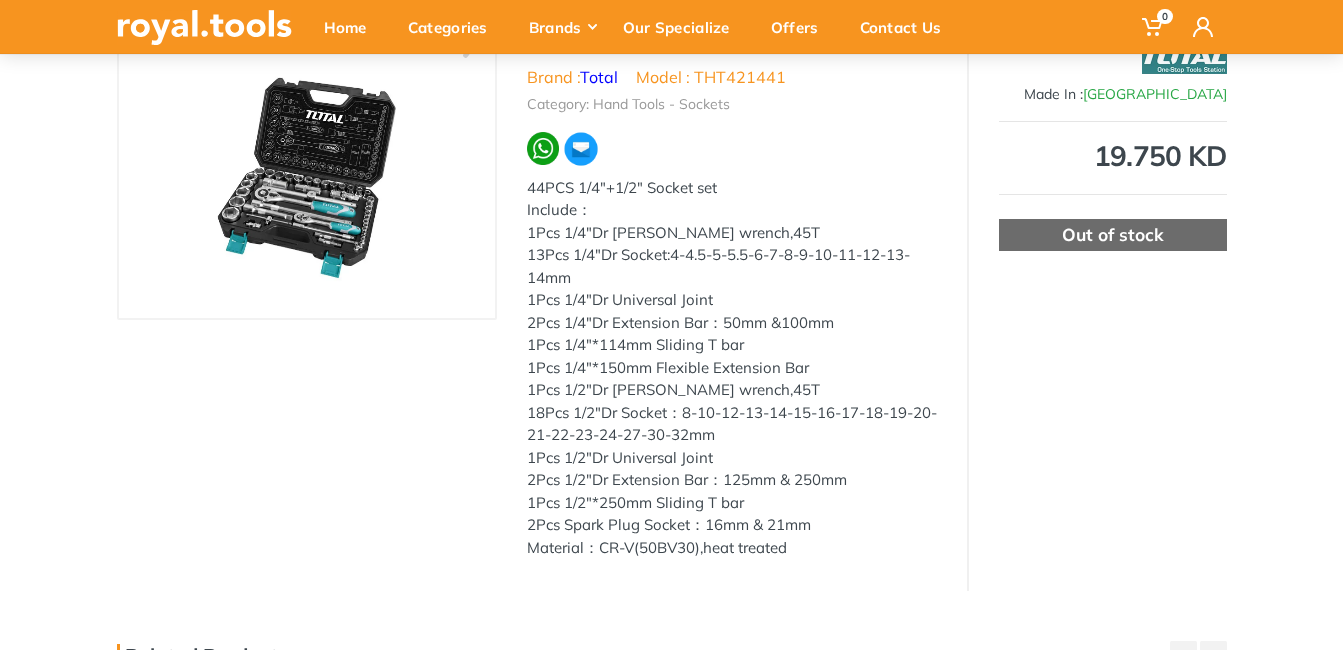 scroll, scrollTop: 0, scrollLeft: 0, axis: both 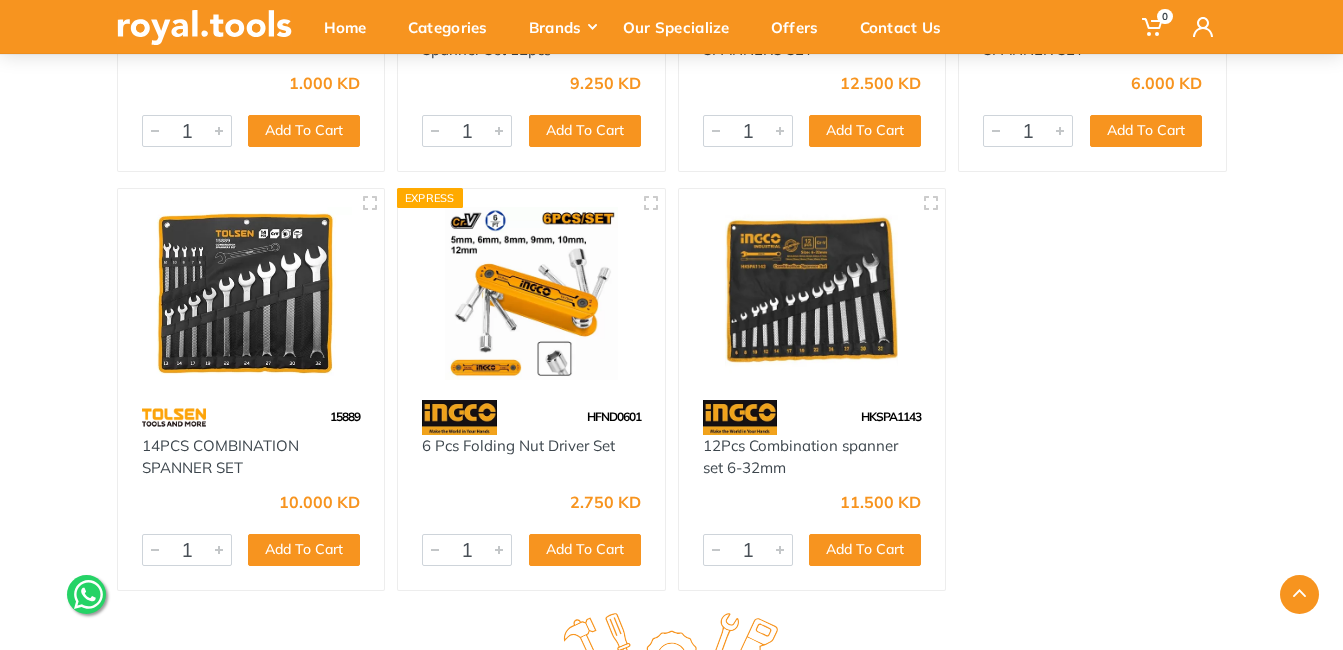 click at bounding box center (251, 293) 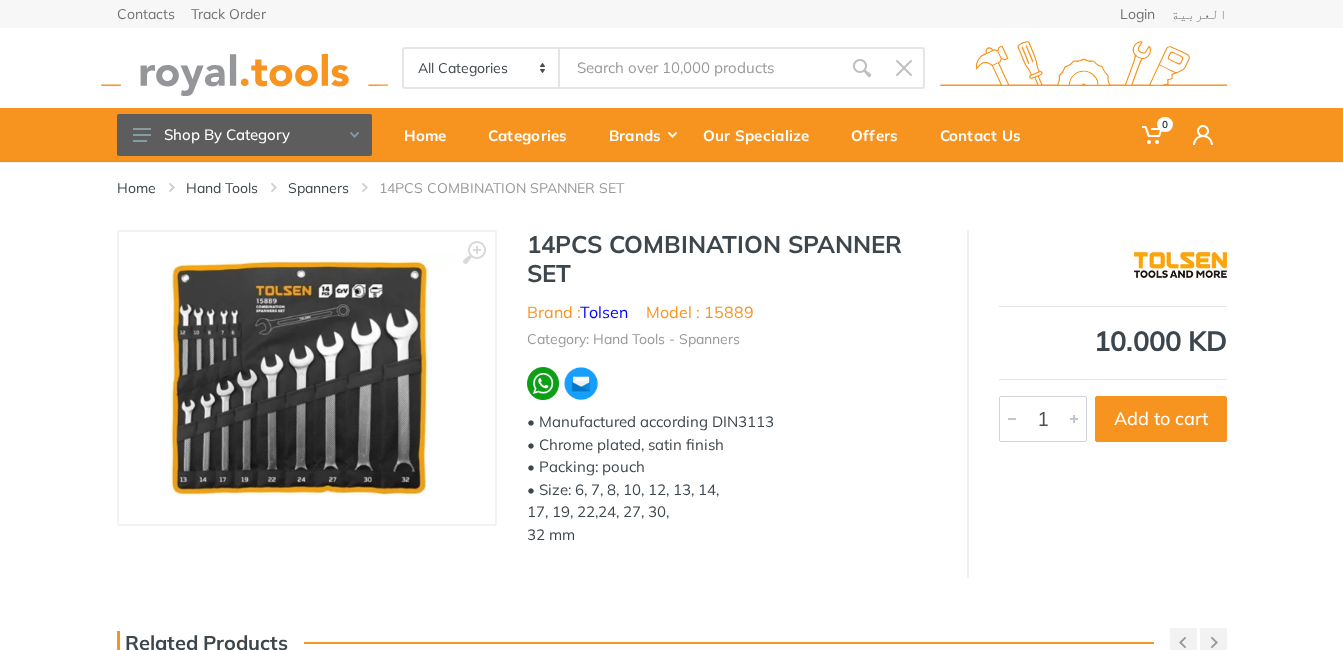scroll, scrollTop: 0, scrollLeft: 0, axis: both 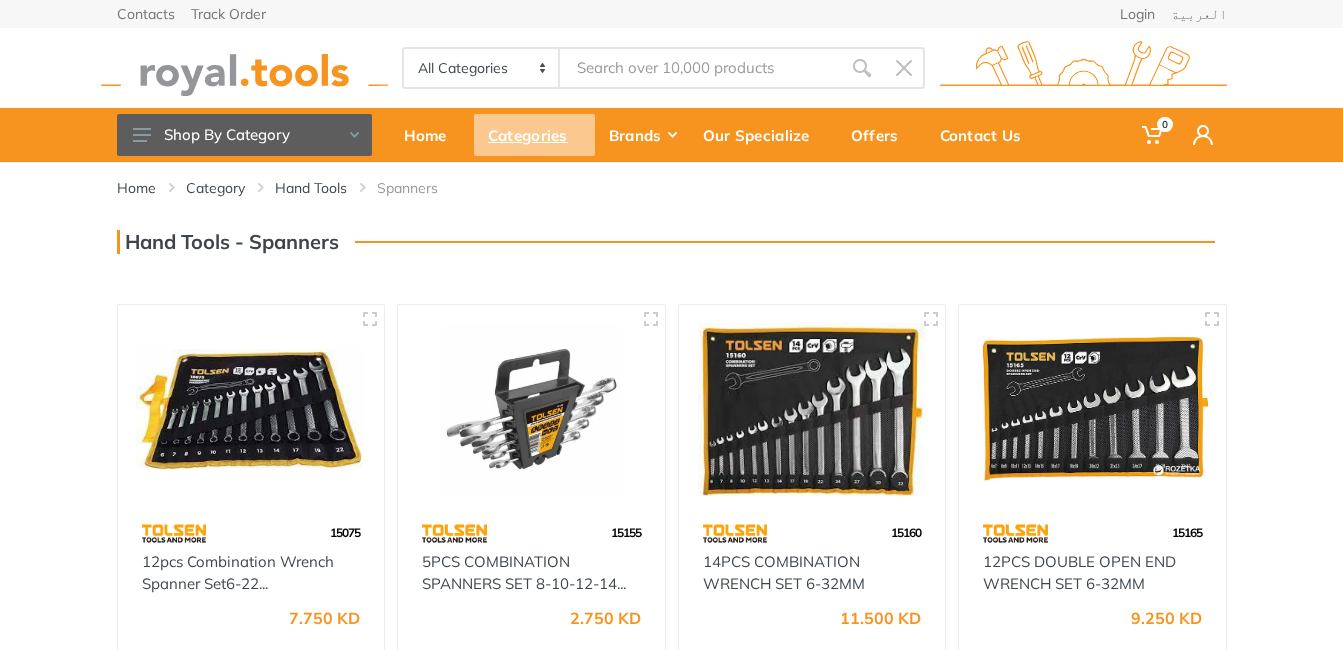 click on "Categories" at bounding box center (534, 135) 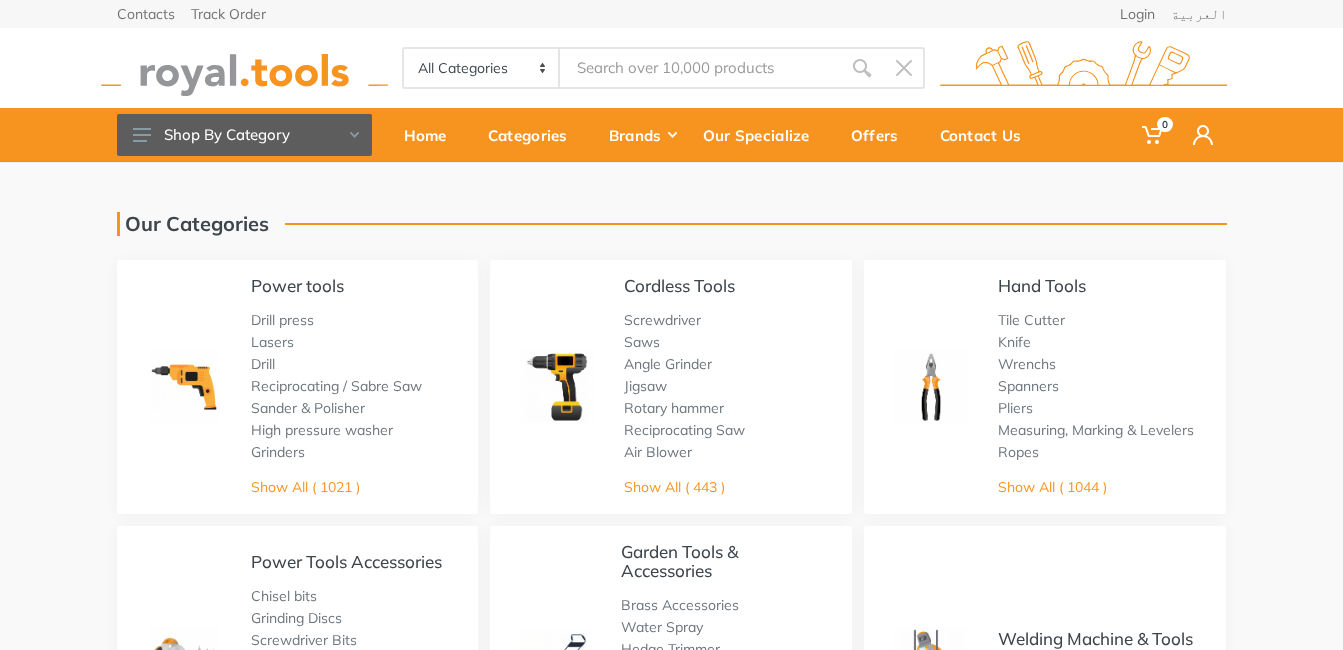 scroll, scrollTop: 0, scrollLeft: 0, axis: both 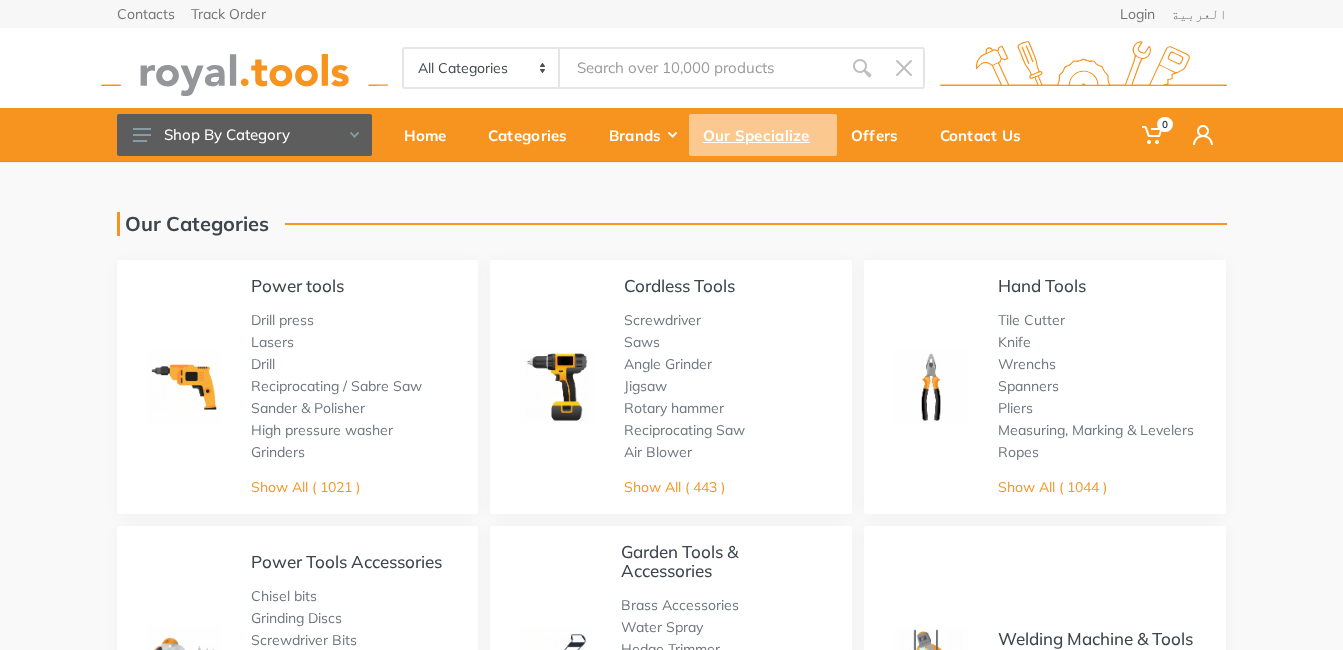 click on "Our Specialize" at bounding box center (763, 135) 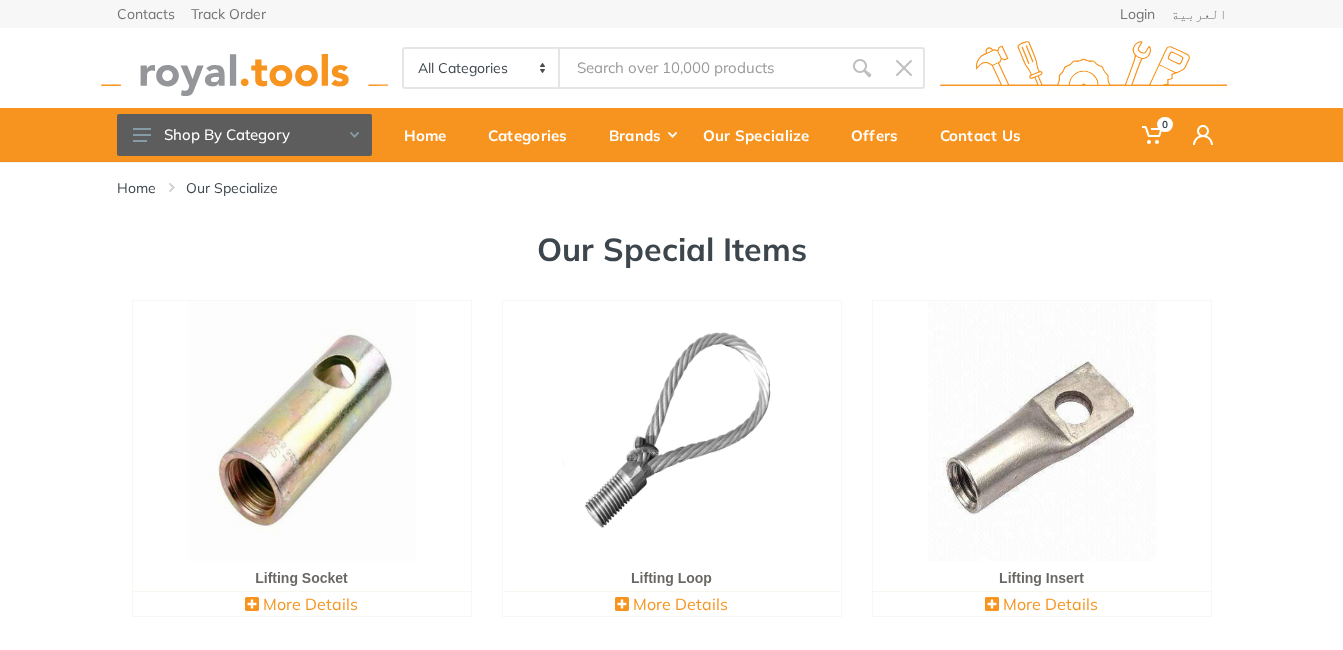 scroll, scrollTop: 0, scrollLeft: 0, axis: both 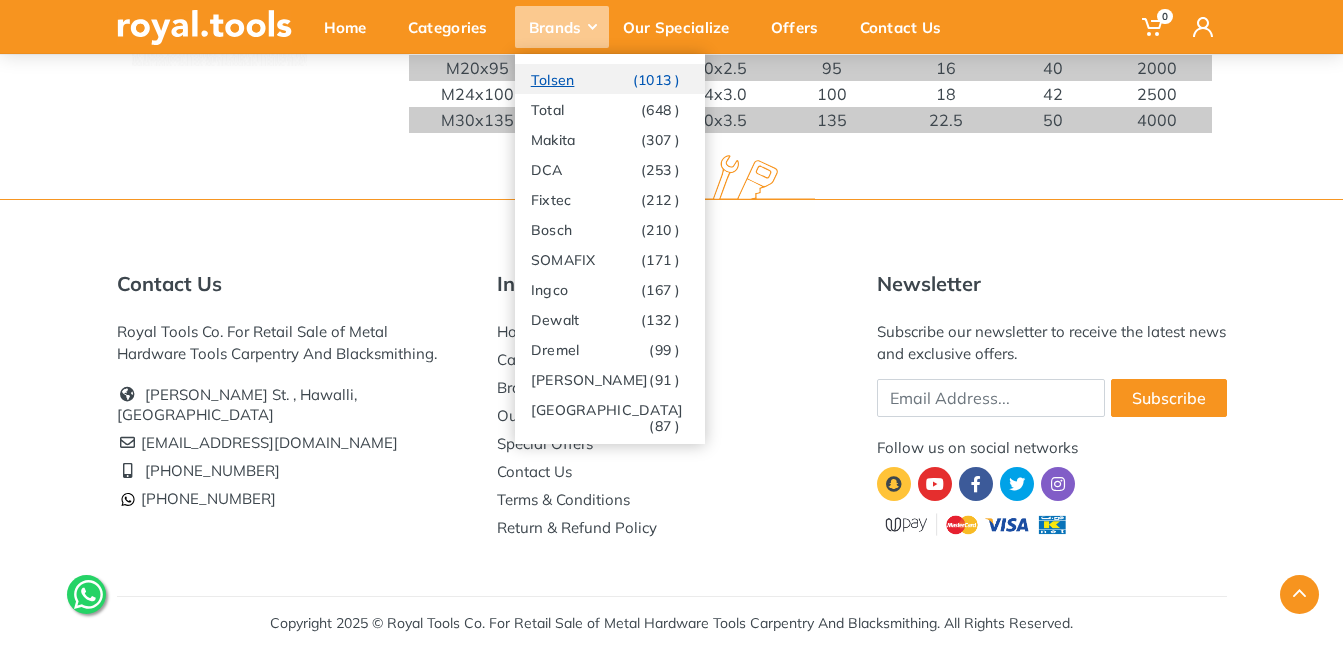 click on "Tolsen                                                                 (1013                                                                    )" at bounding box center [610, 79] 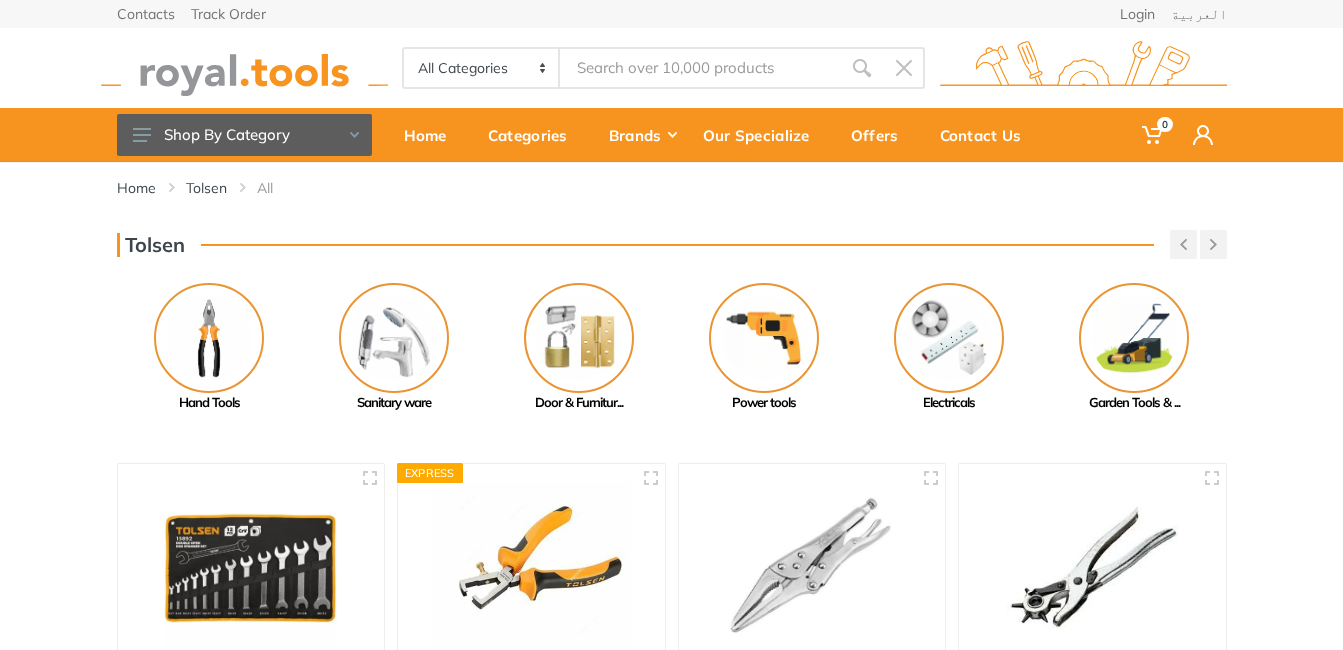 scroll, scrollTop: 0, scrollLeft: 0, axis: both 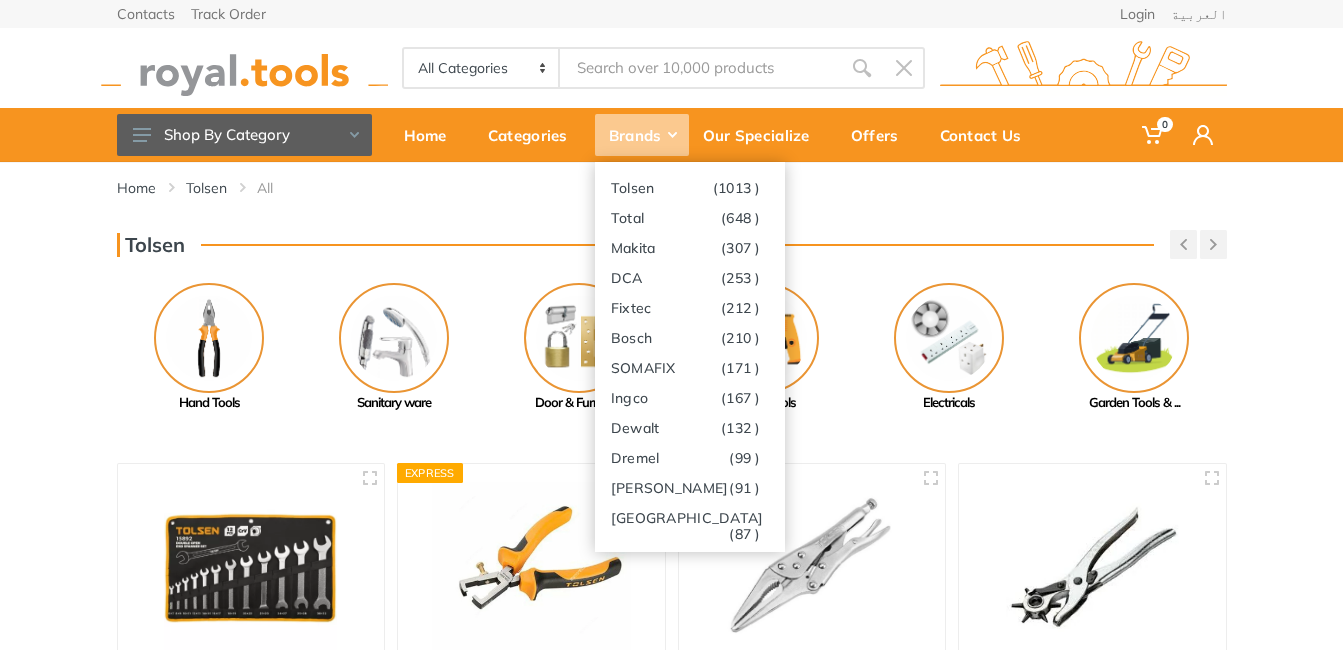 click on "Brands" at bounding box center [642, 135] 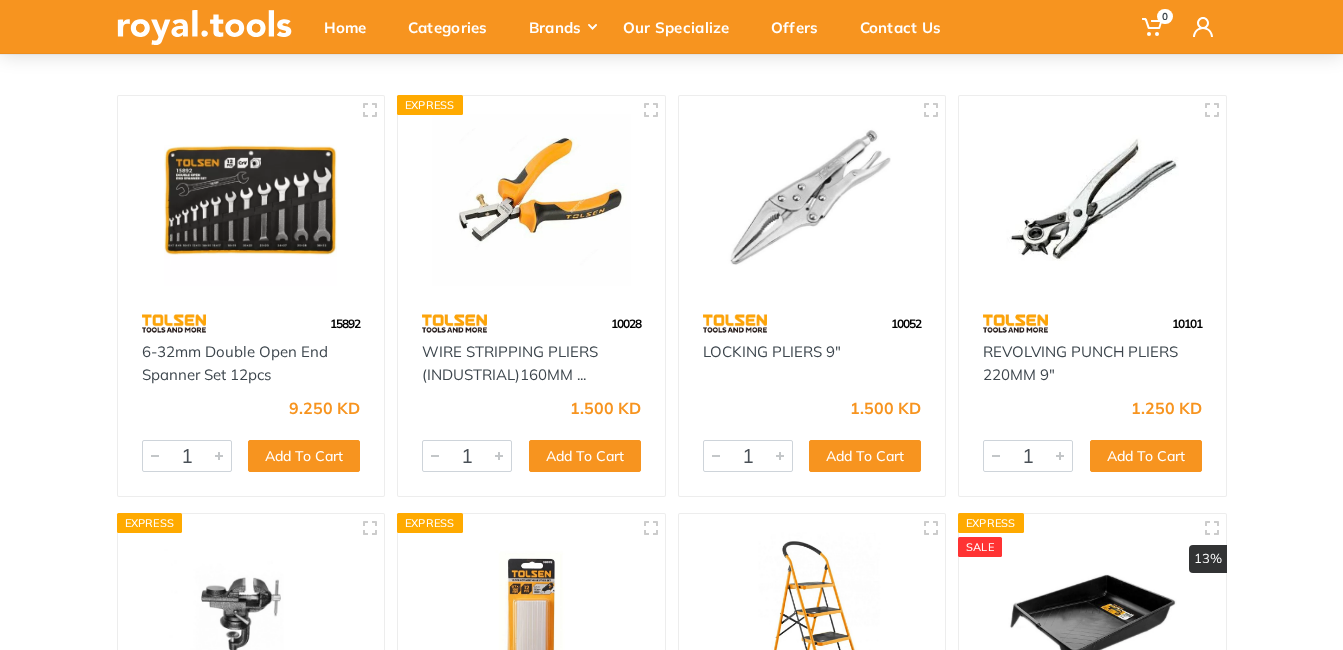 scroll, scrollTop: 0, scrollLeft: 0, axis: both 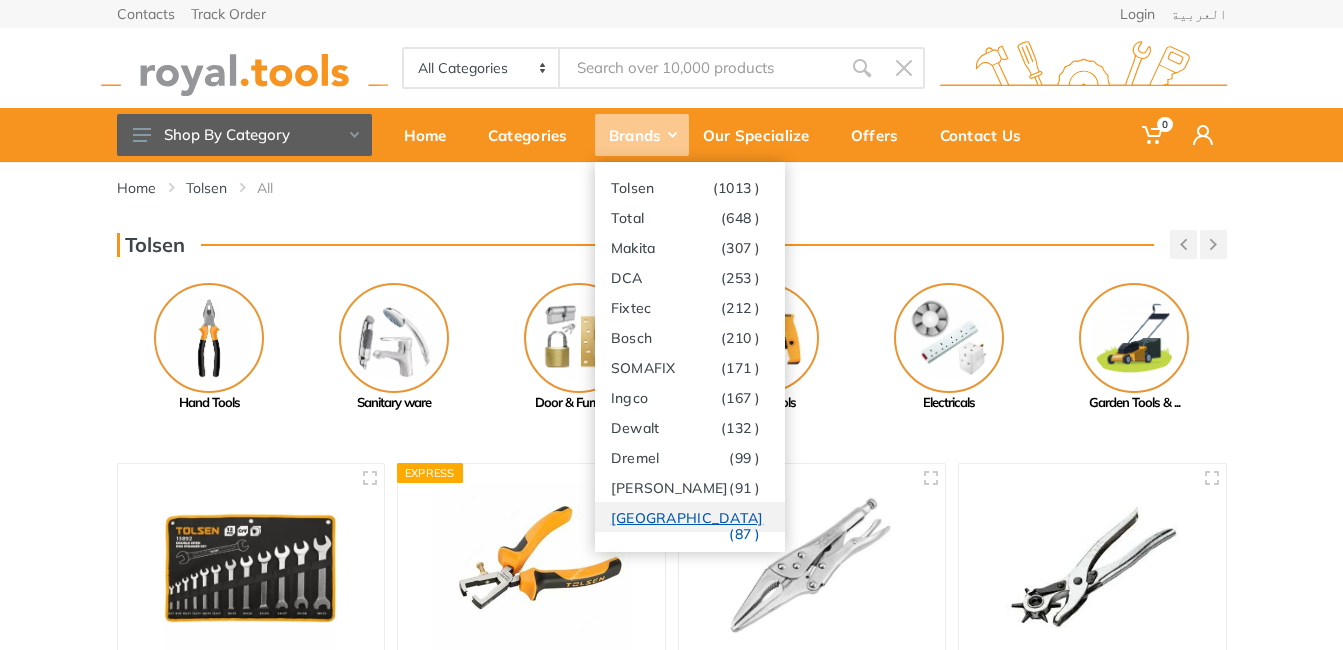 click on "Milwaukee                                                                 (87                                                                    )" at bounding box center [690, 517] 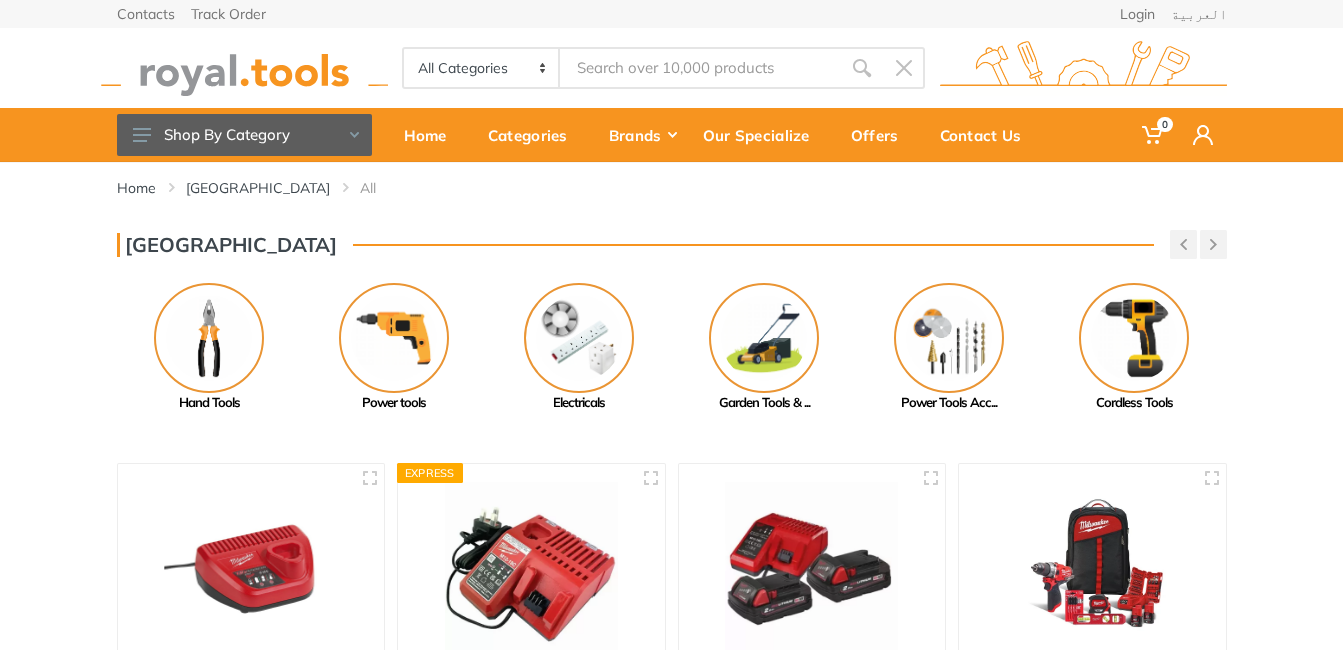 scroll, scrollTop: 0, scrollLeft: 0, axis: both 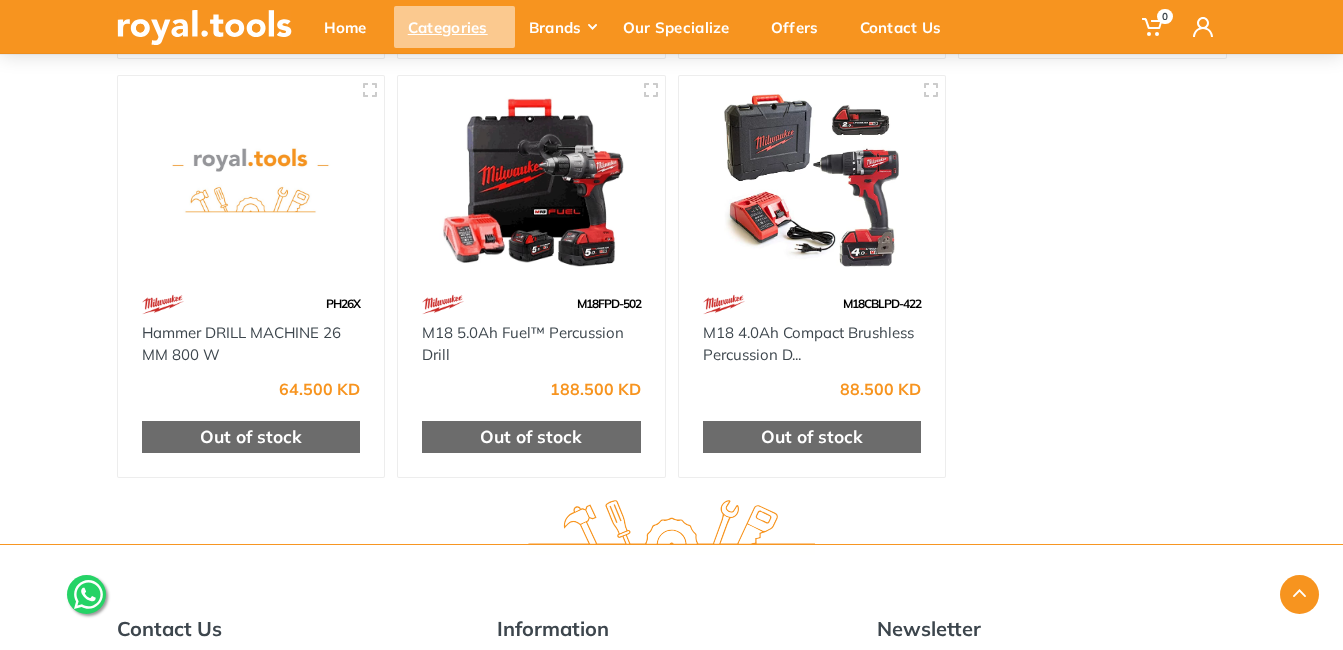 click on "Categories" at bounding box center [454, 27] 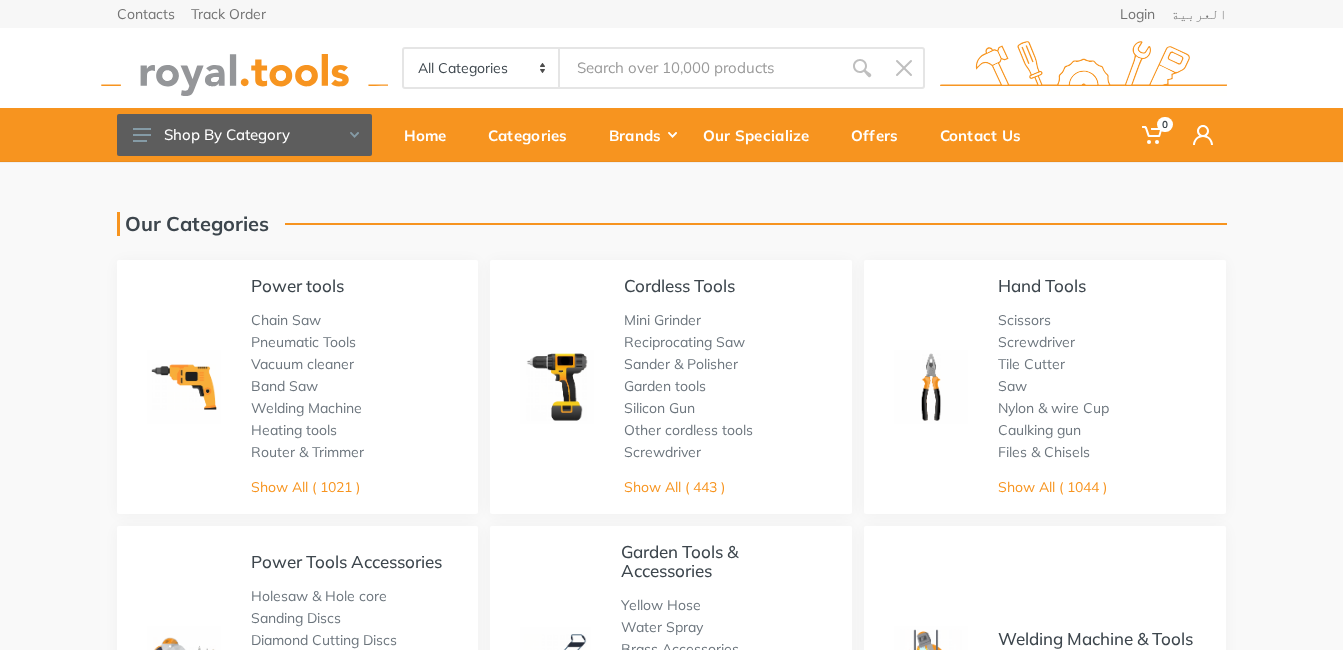scroll, scrollTop: 0, scrollLeft: 0, axis: both 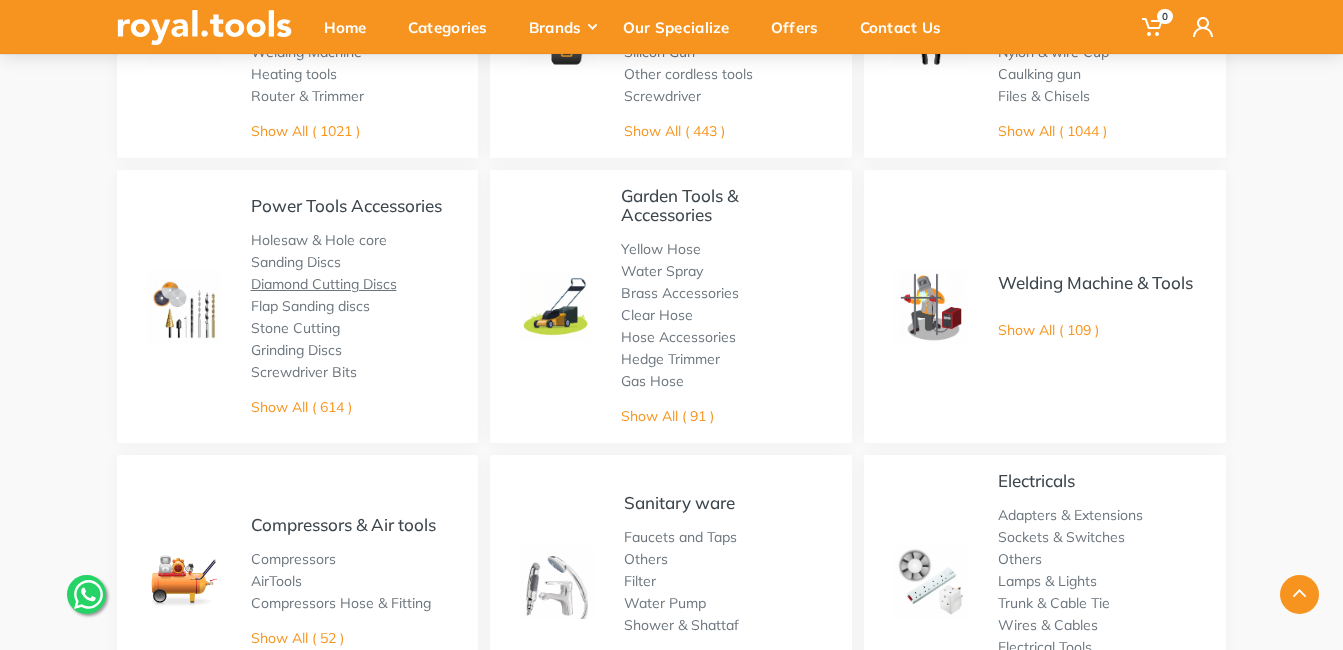 click on "Diamond Cutting Discs" at bounding box center [324, 284] 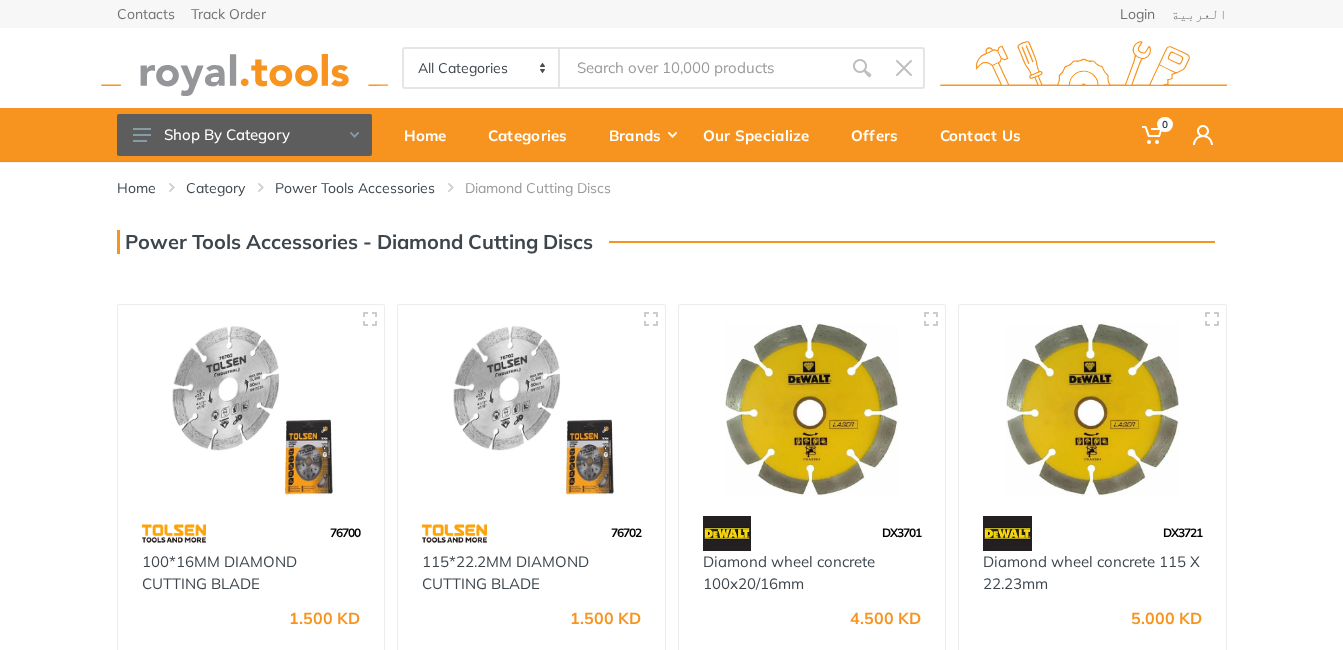 scroll, scrollTop: 0, scrollLeft: 0, axis: both 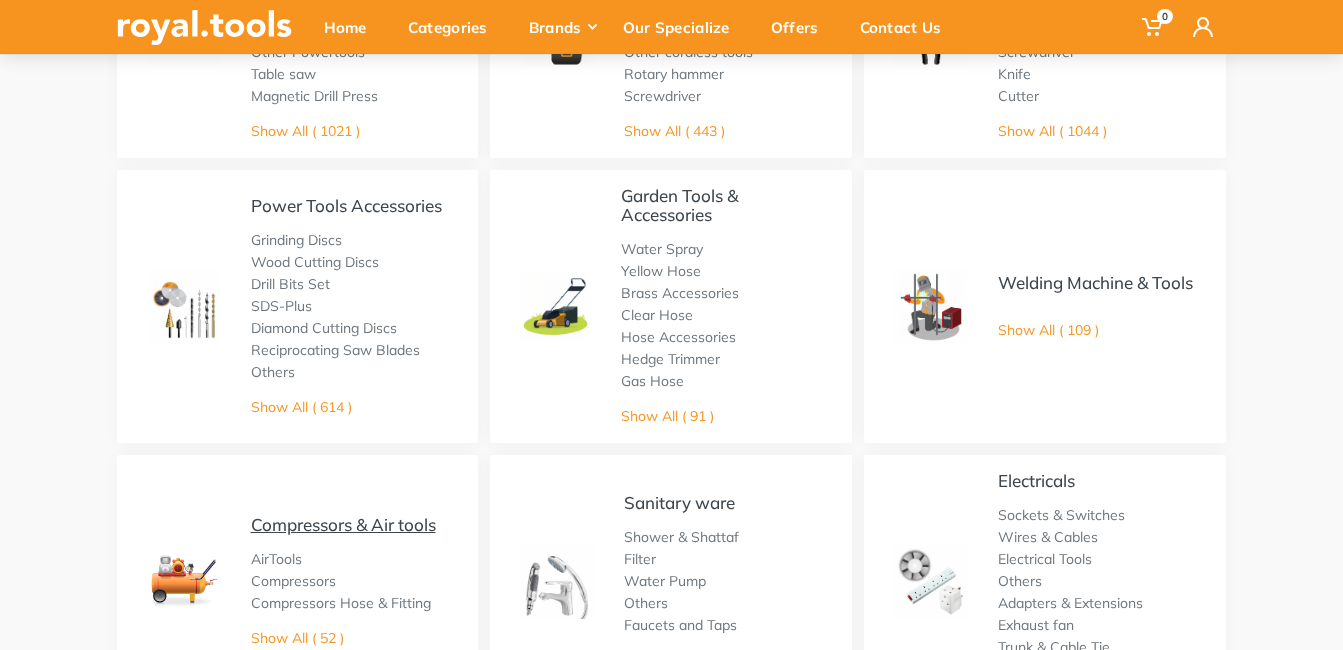 click on "Compressors & Air tools" at bounding box center (343, 524) 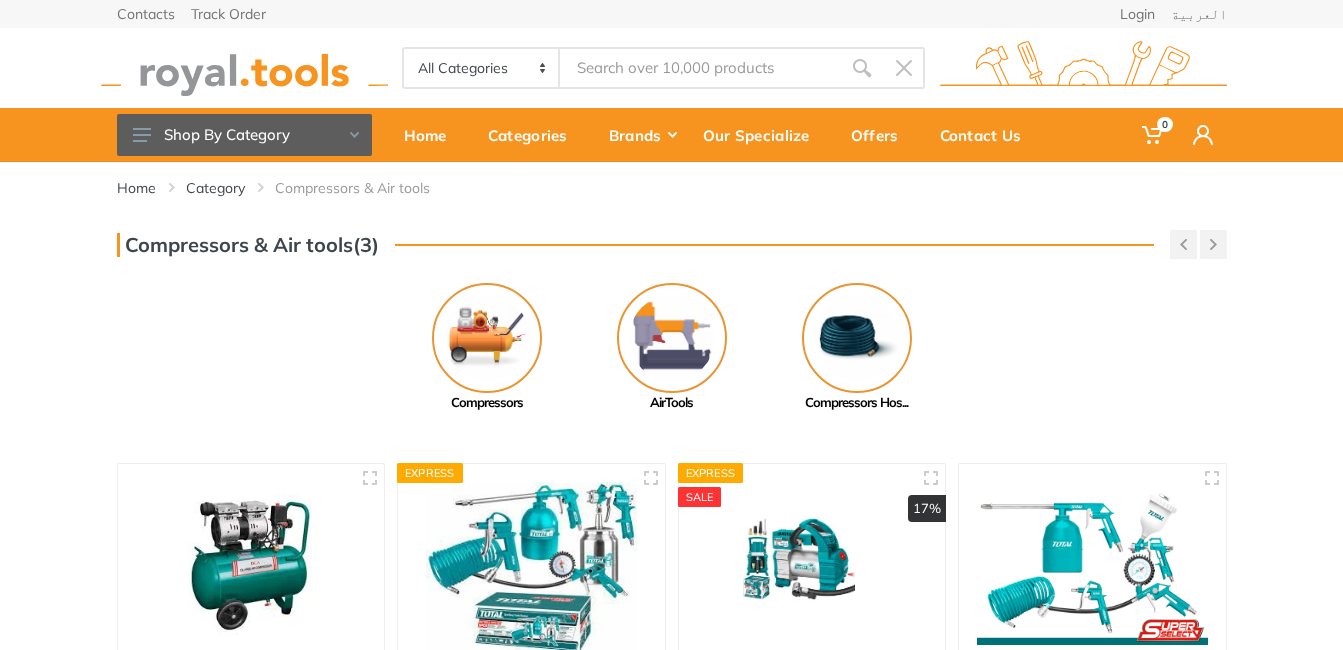 scroll, scrollTop: 0, scrollLeft: 0, axis: both 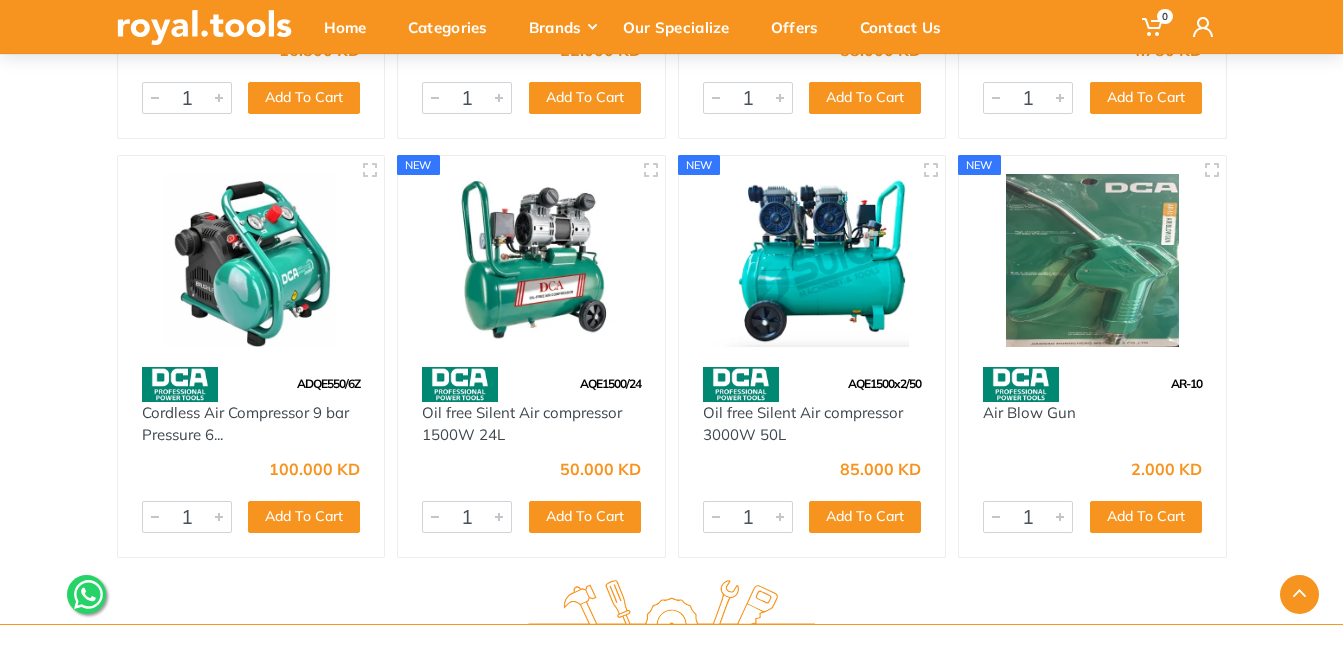 click on "100.000 KD" at bounding box center [314, 469] 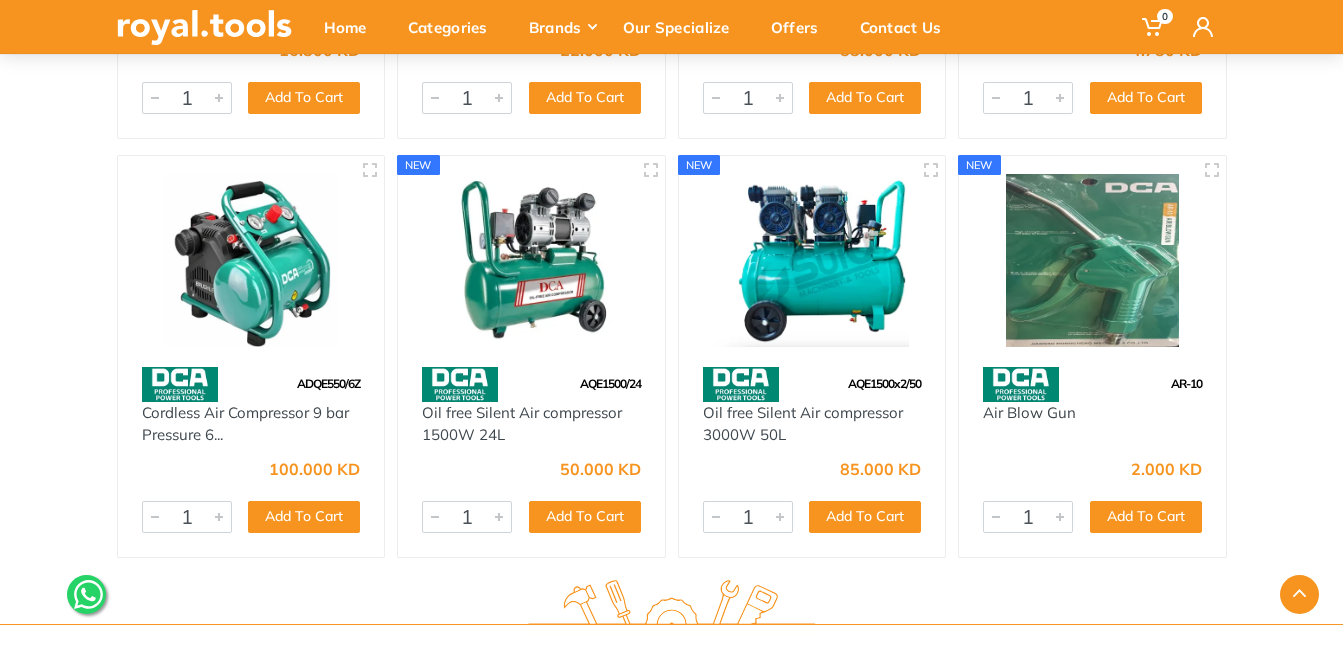 click at bounding box center [251, 260] 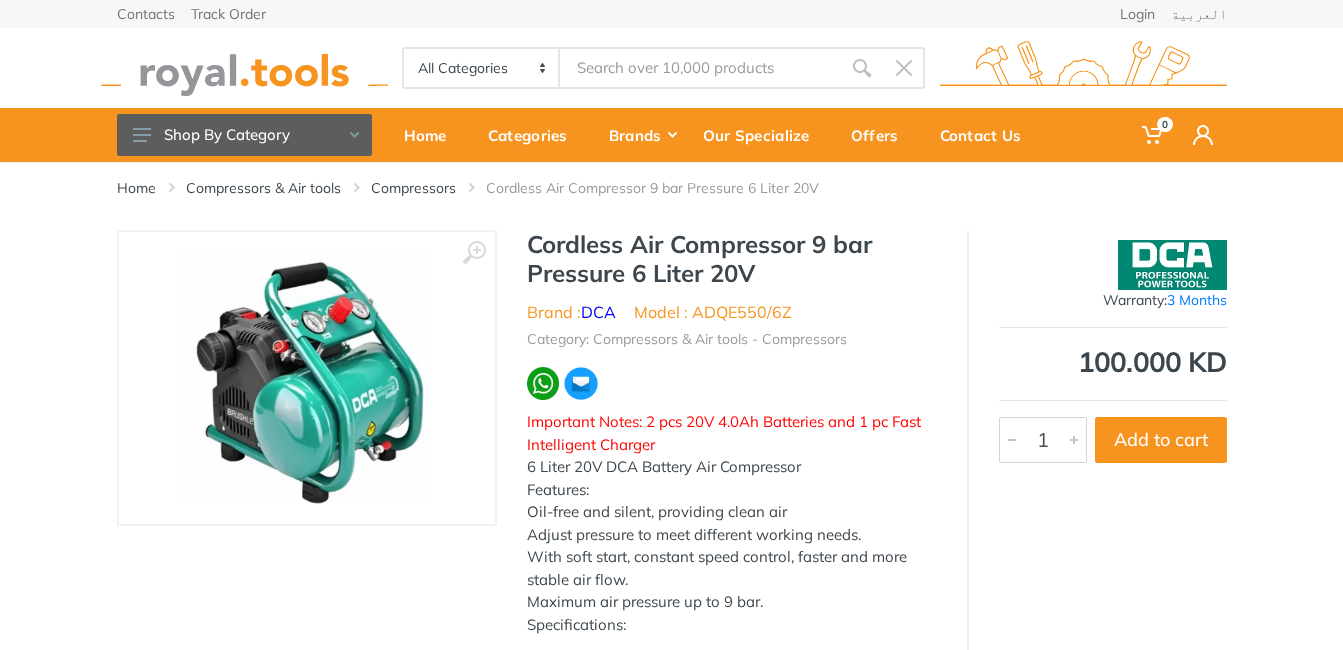 scroll, scrollTop: 0, scrollLeft: 0, axis: both 